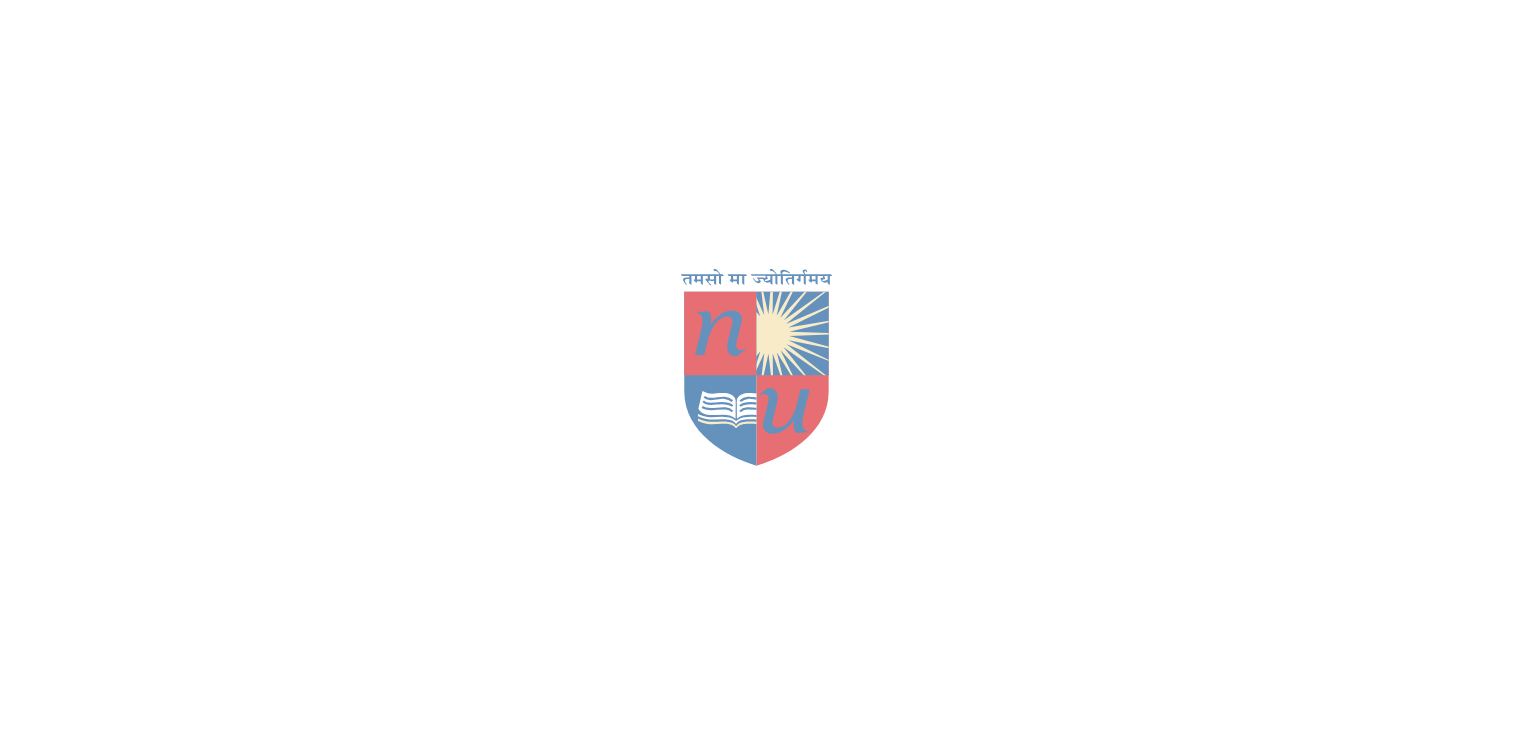 scroll, scrollTop: 0, scrollLeft: 0, axis: both 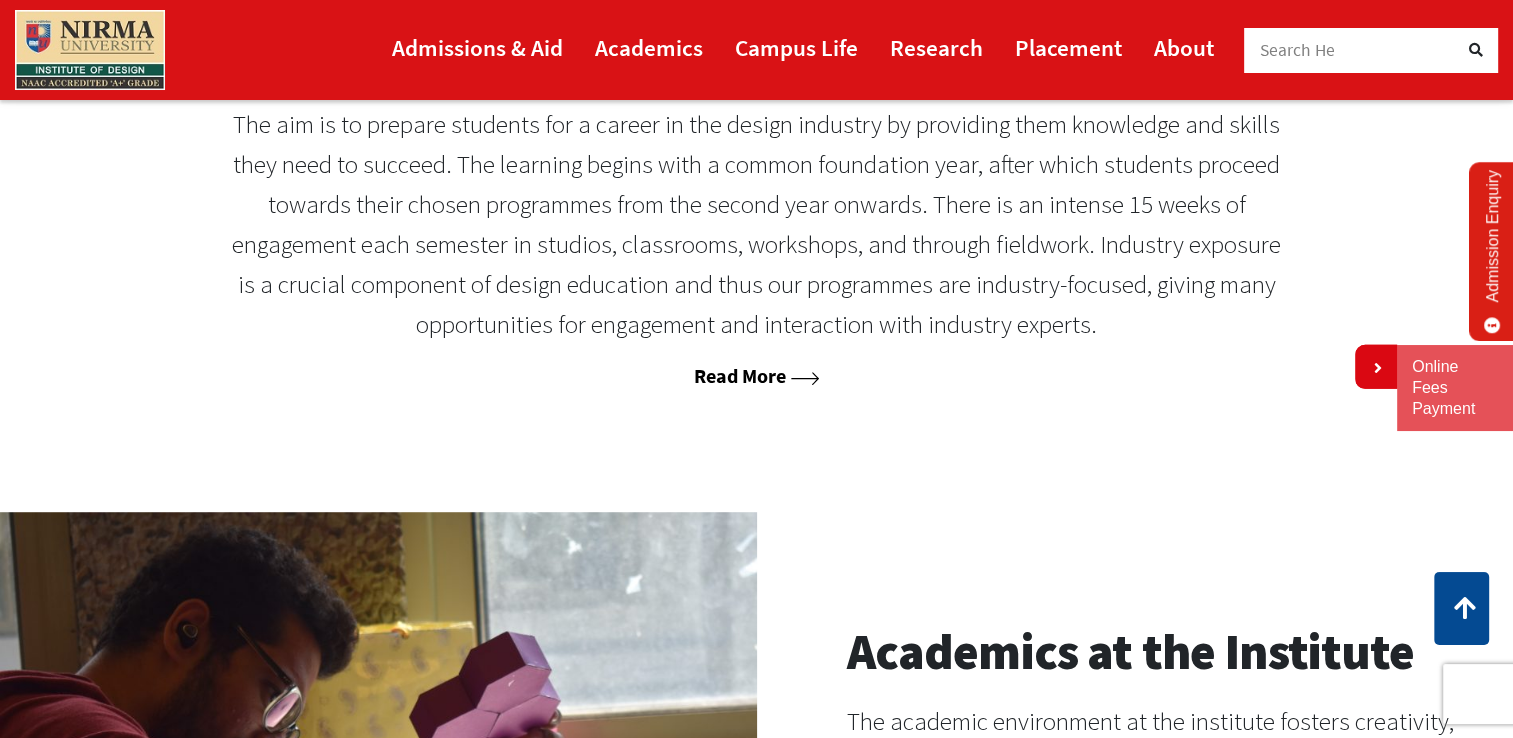 click on "Read More" at bounding box center [756, 375] 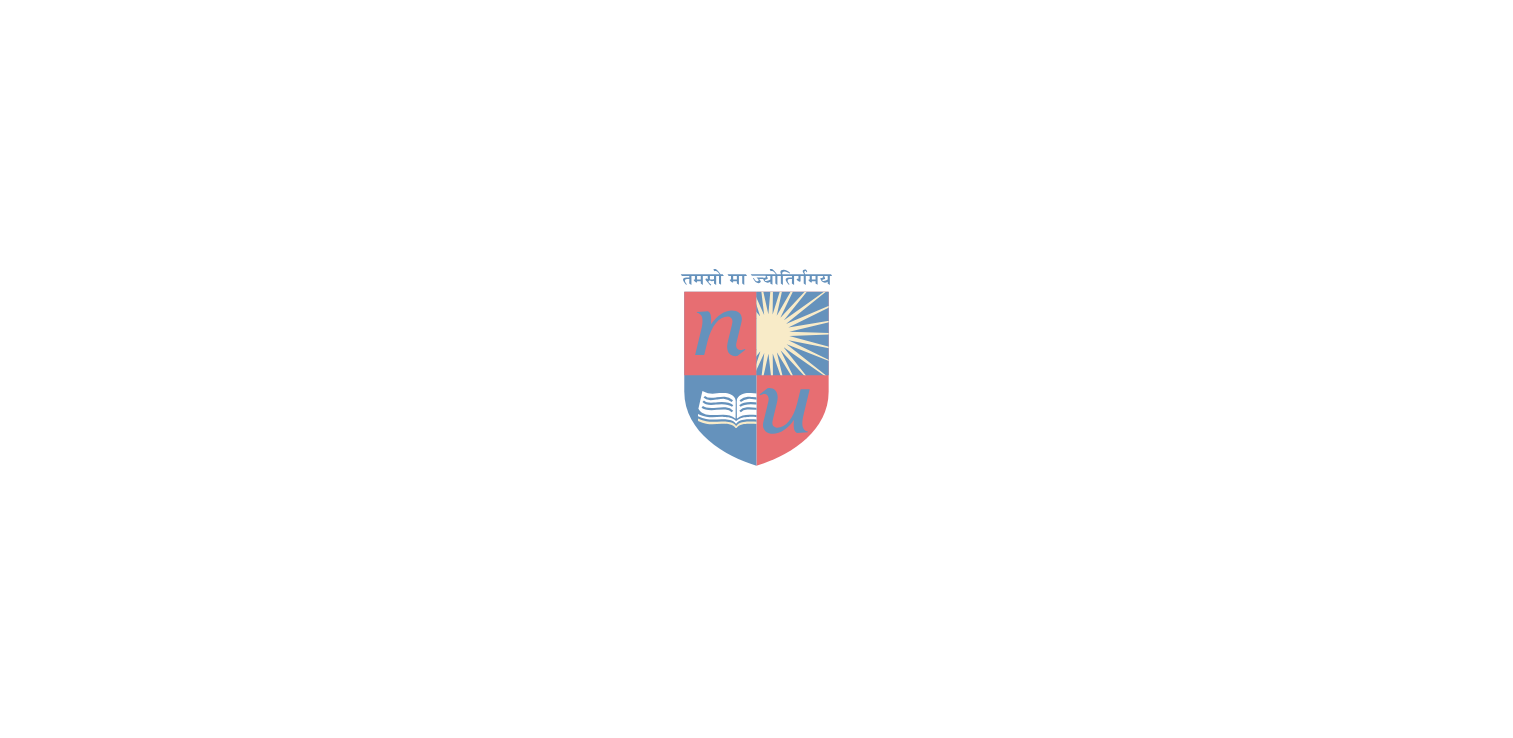 scroll, scrollTop: 0, scrollLeft: 0, axis: both 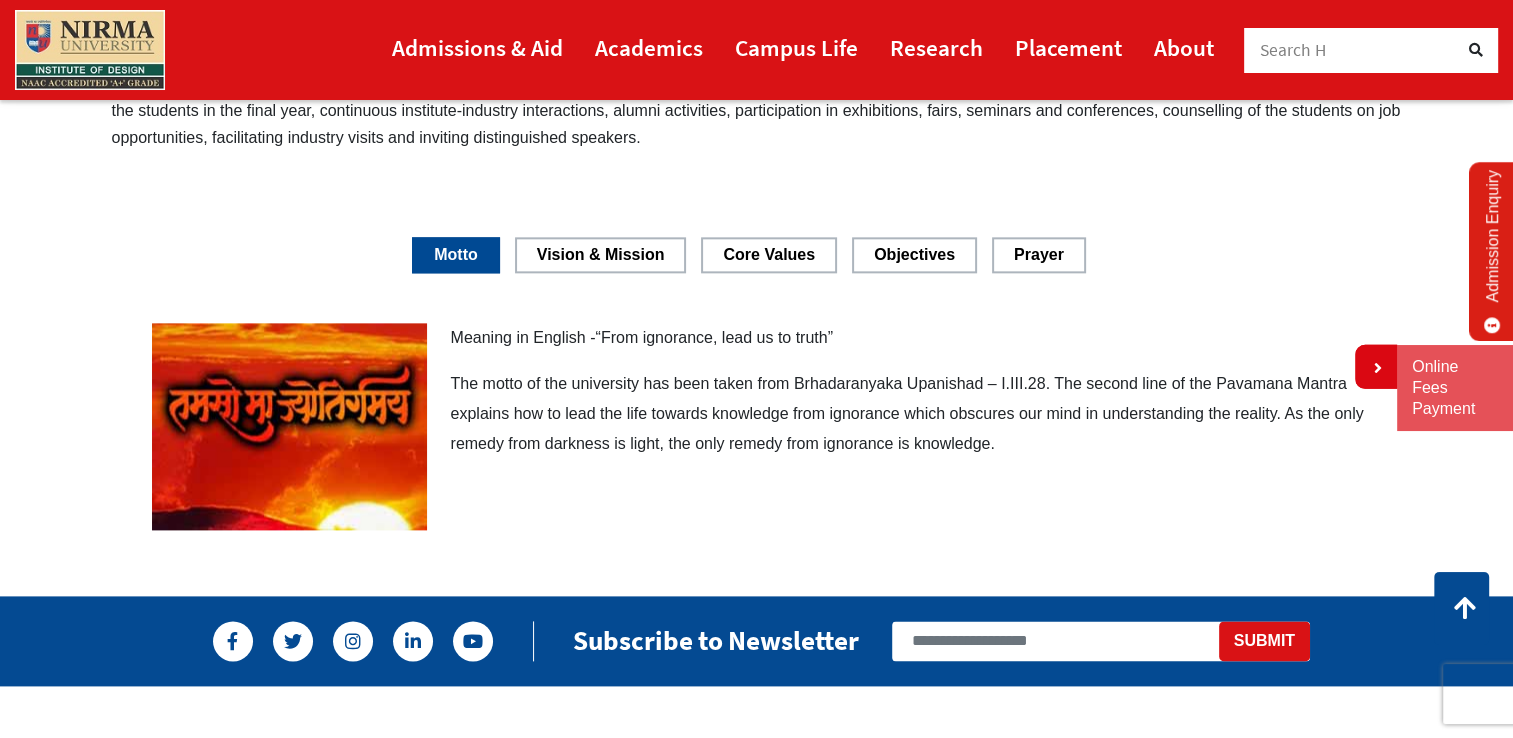 click on "Vision & Mission" at bounding box center (601, 254) 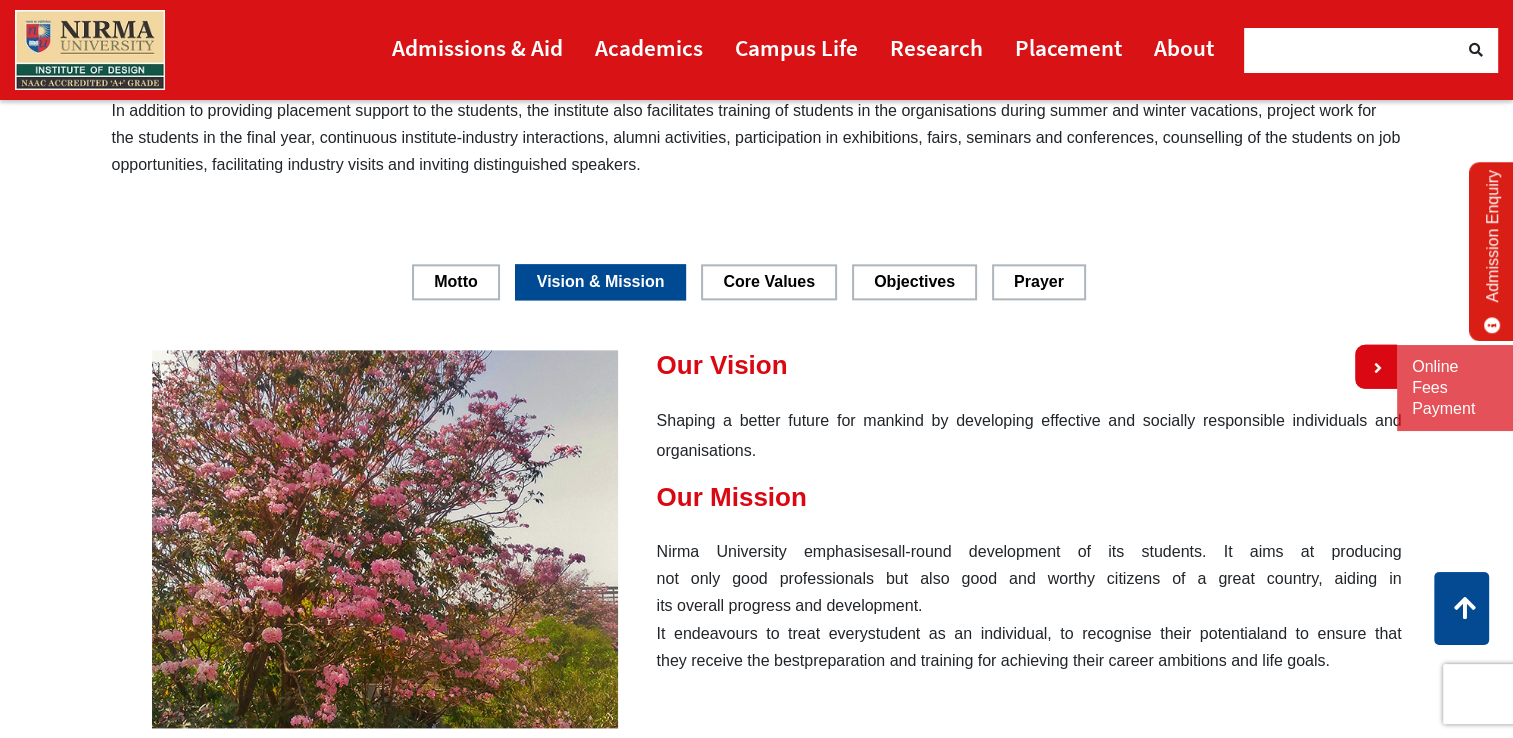 scroll, scrollTop: 2256, scrollLeft: 0, axis: vertical 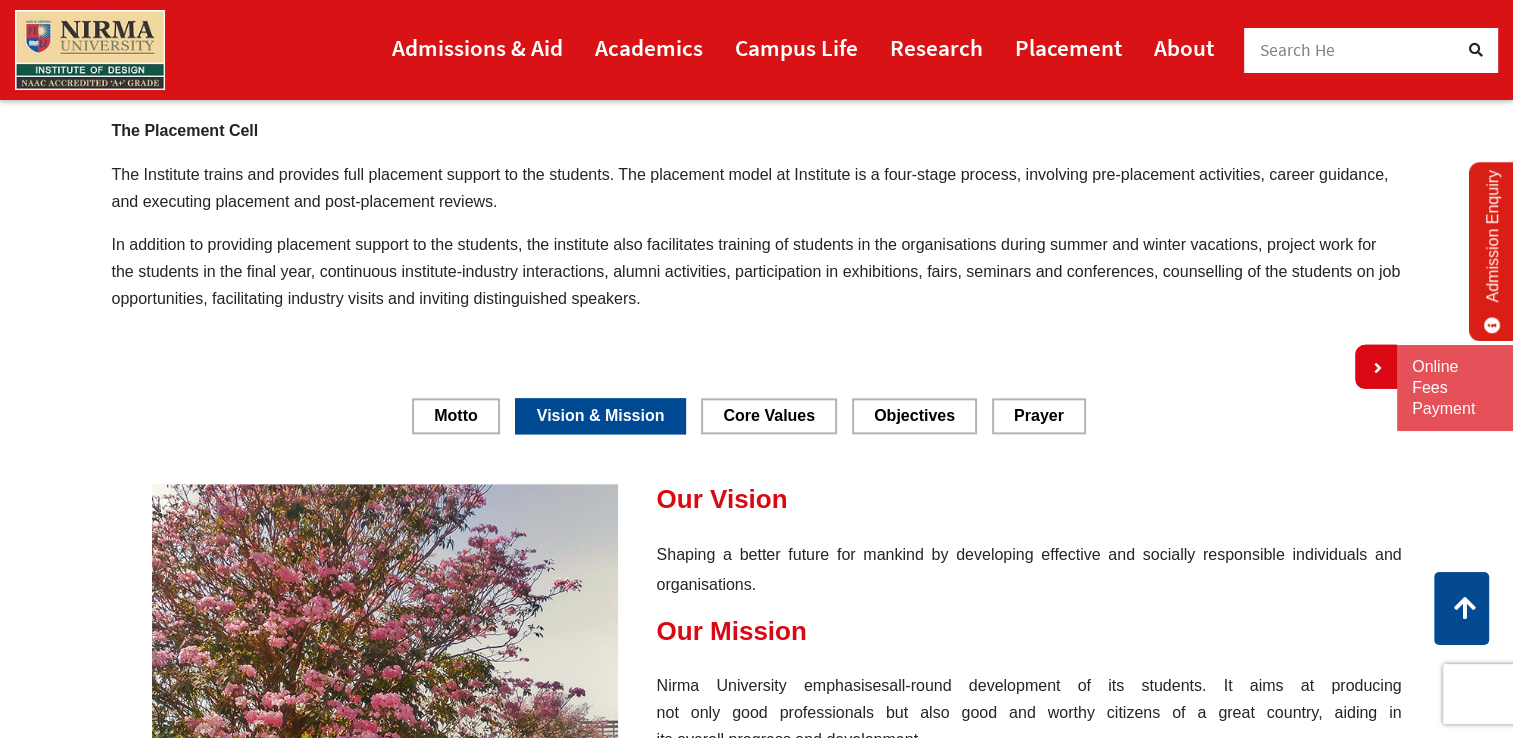 click on "Core Values" at bounding box center [769, 415] 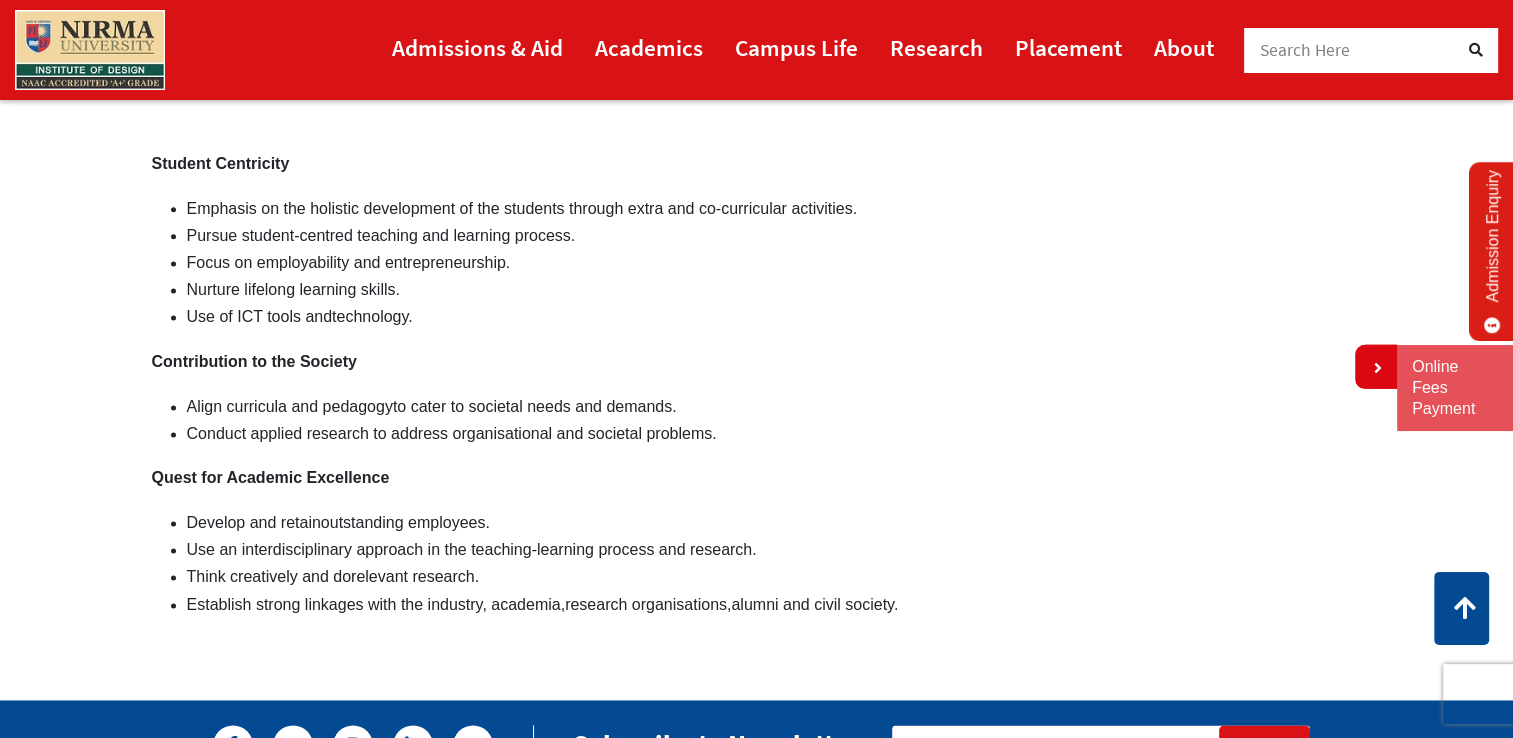 scroll, scrollTop: 2539, scrollLeft: 0, axis: vertical 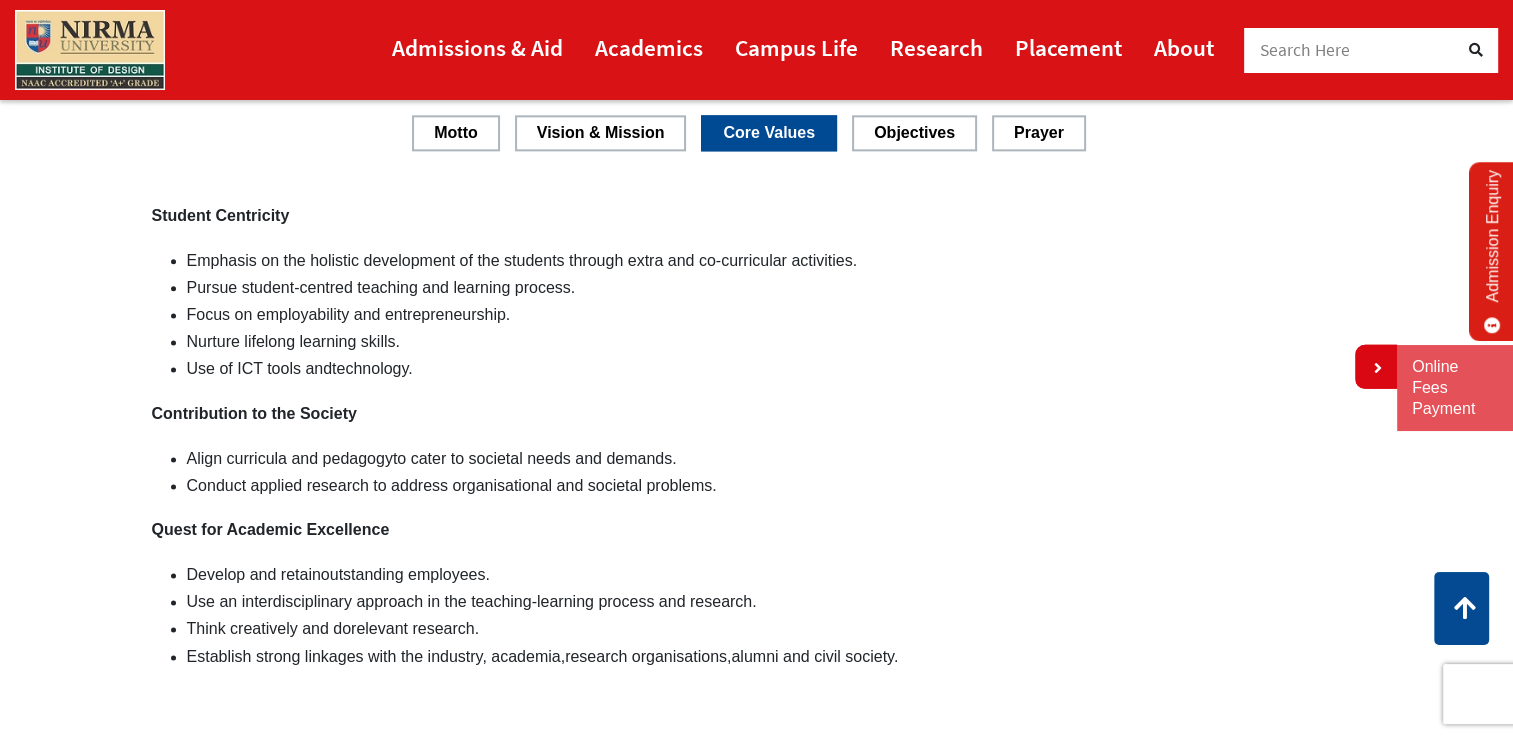 click on "Objectives" at bounding box center [914, 132] 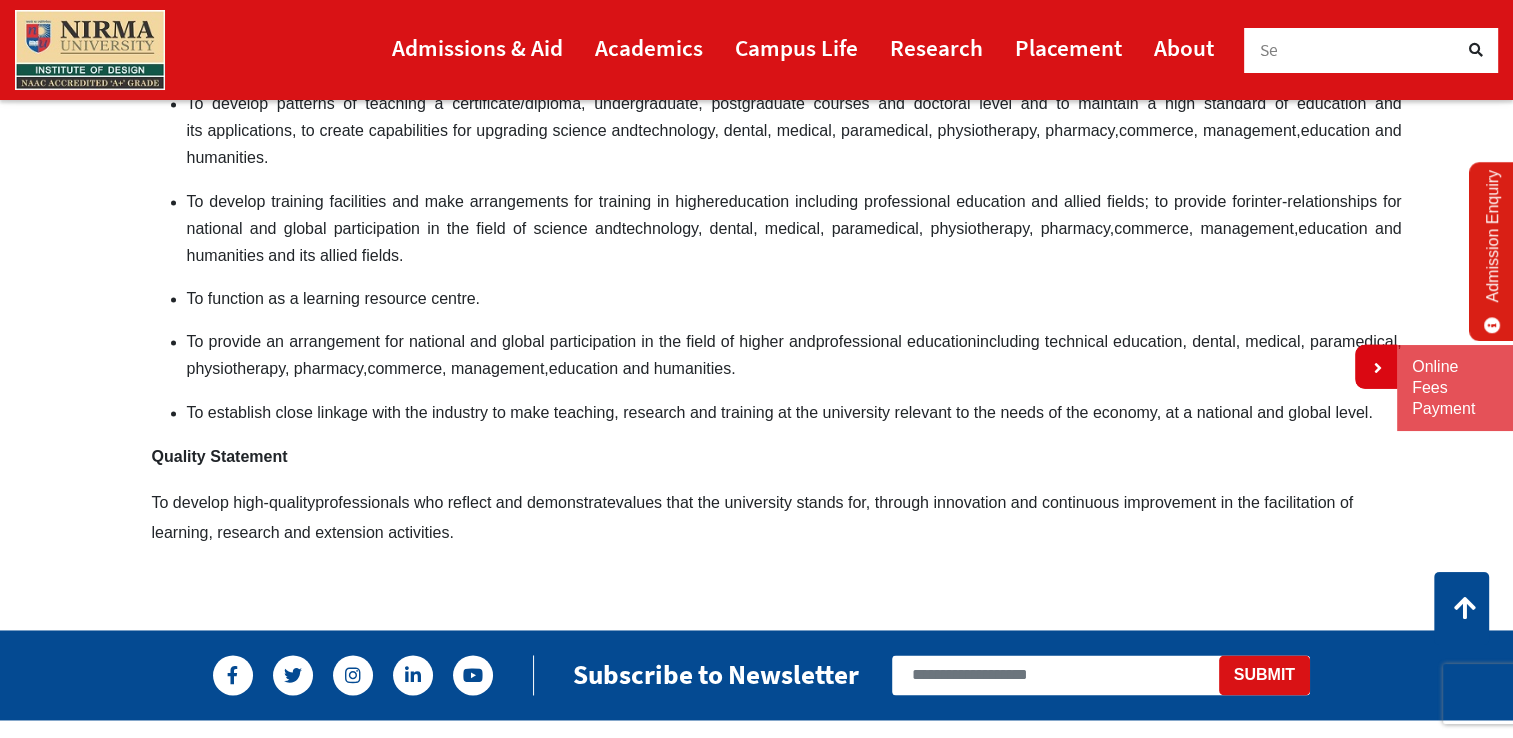 scroll, scrollTop: 2539, scrollLeft: 0, axis: vertical 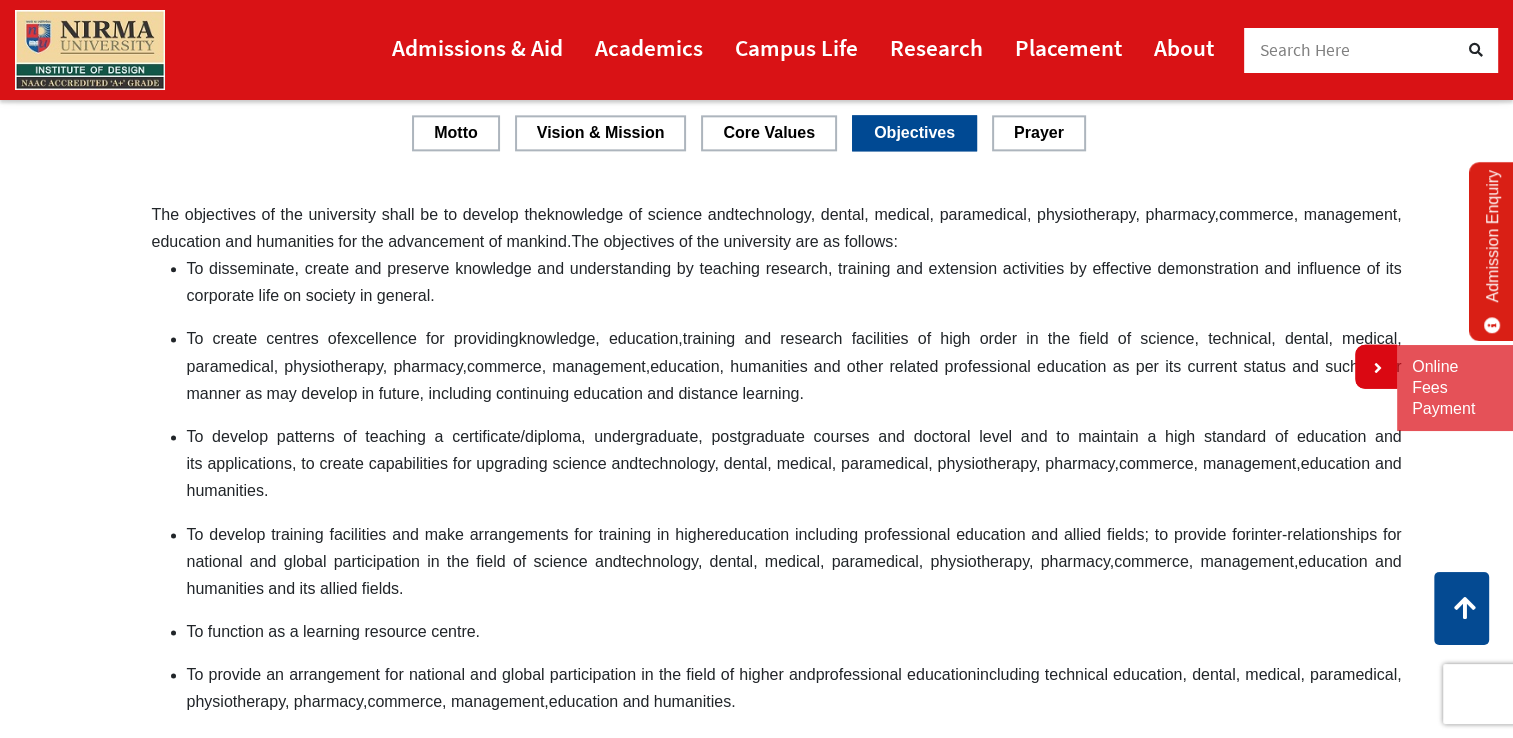 click on "Prayer" at bounding box center [1039, 132] 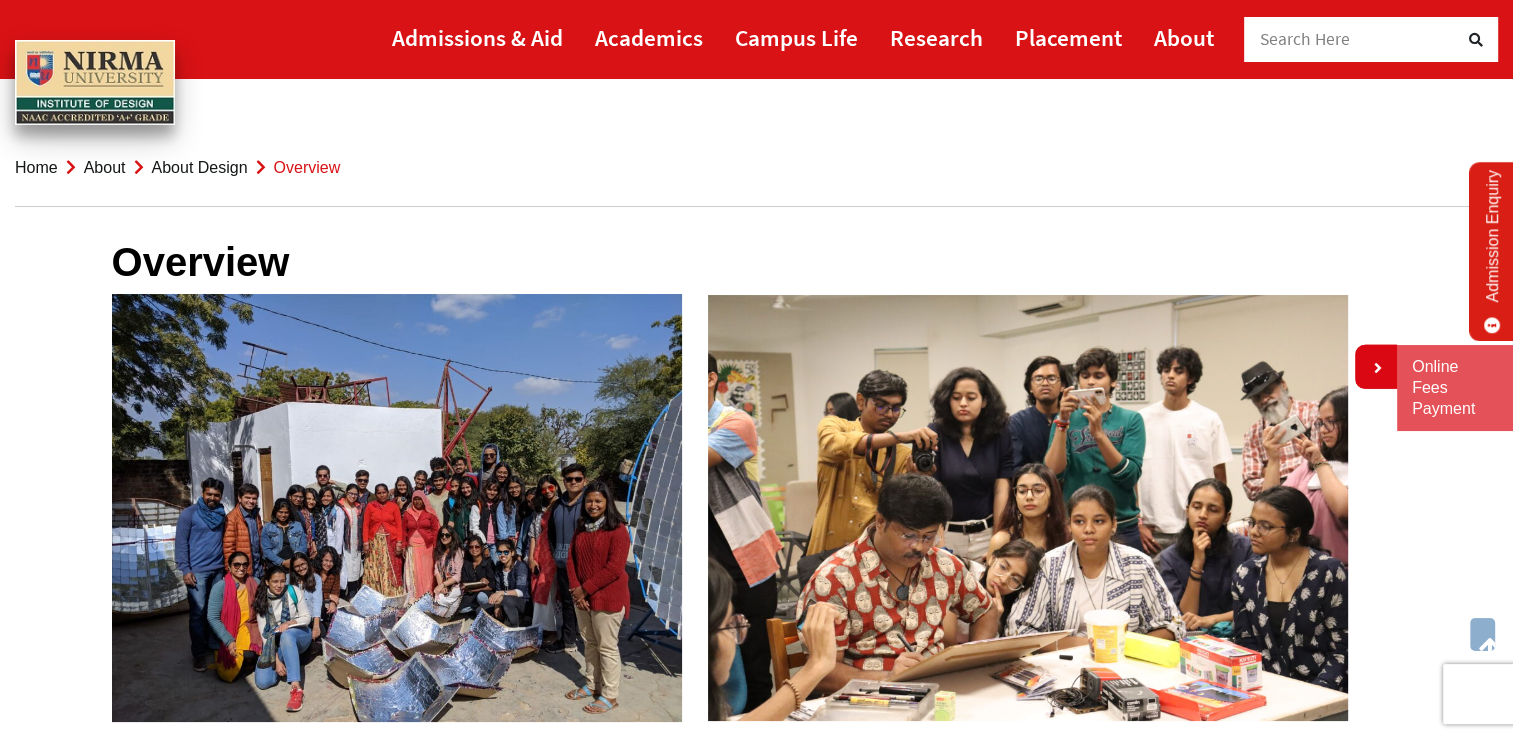 scroll, scrollTop: 0, scrollLeft: 0, axis: both 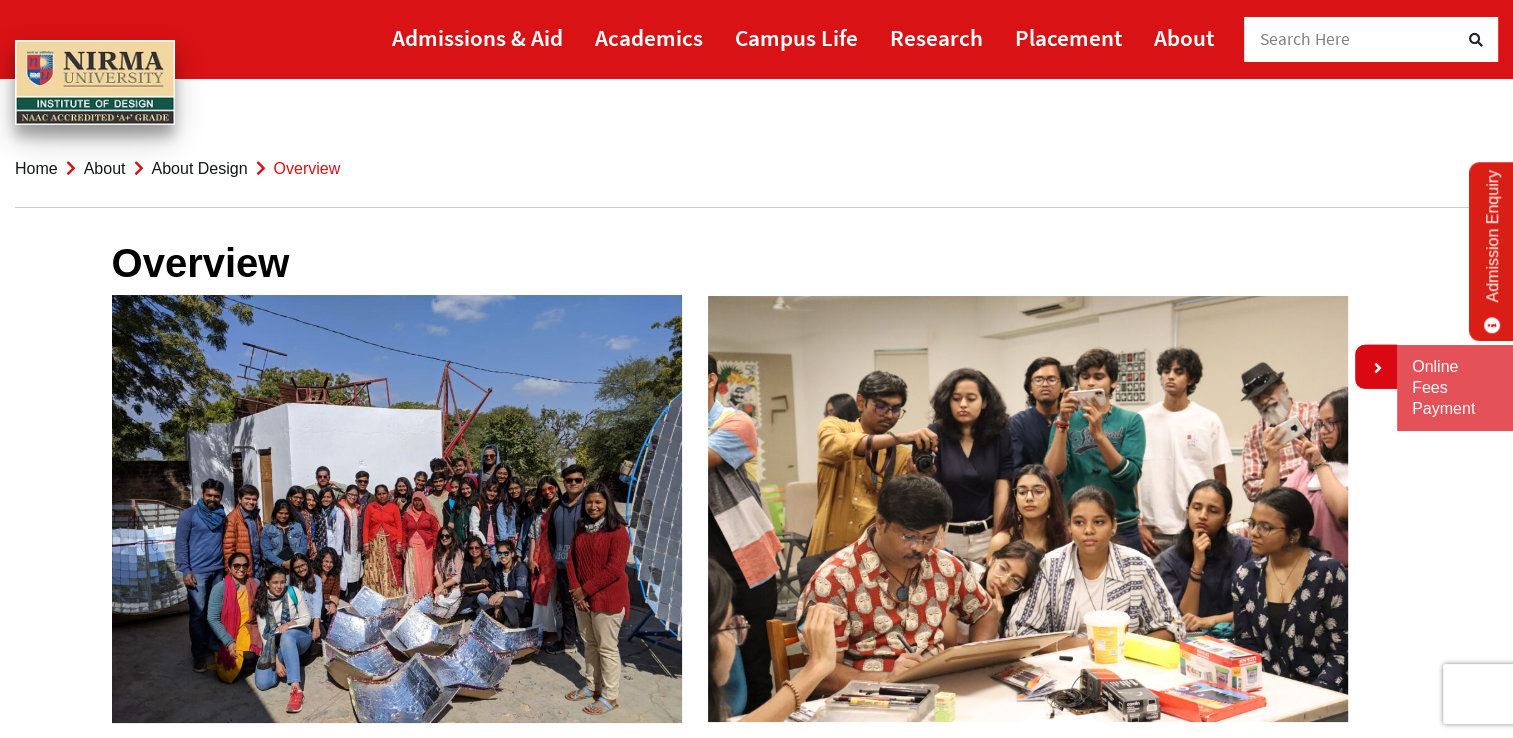 click on "About Design" at bounding box center (200, 168) 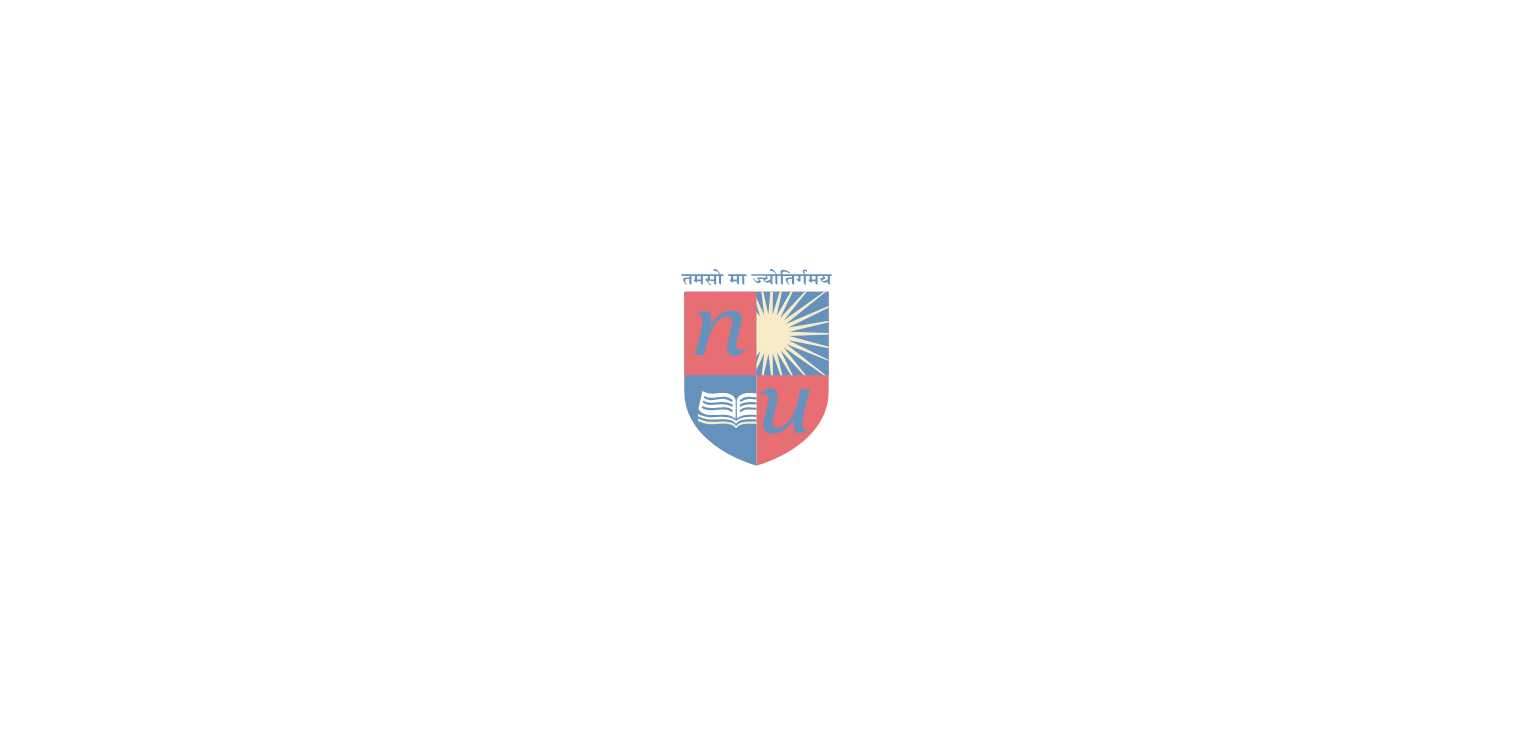 scroll, scrollTop: 0, scrollLeft: 0, axis: both 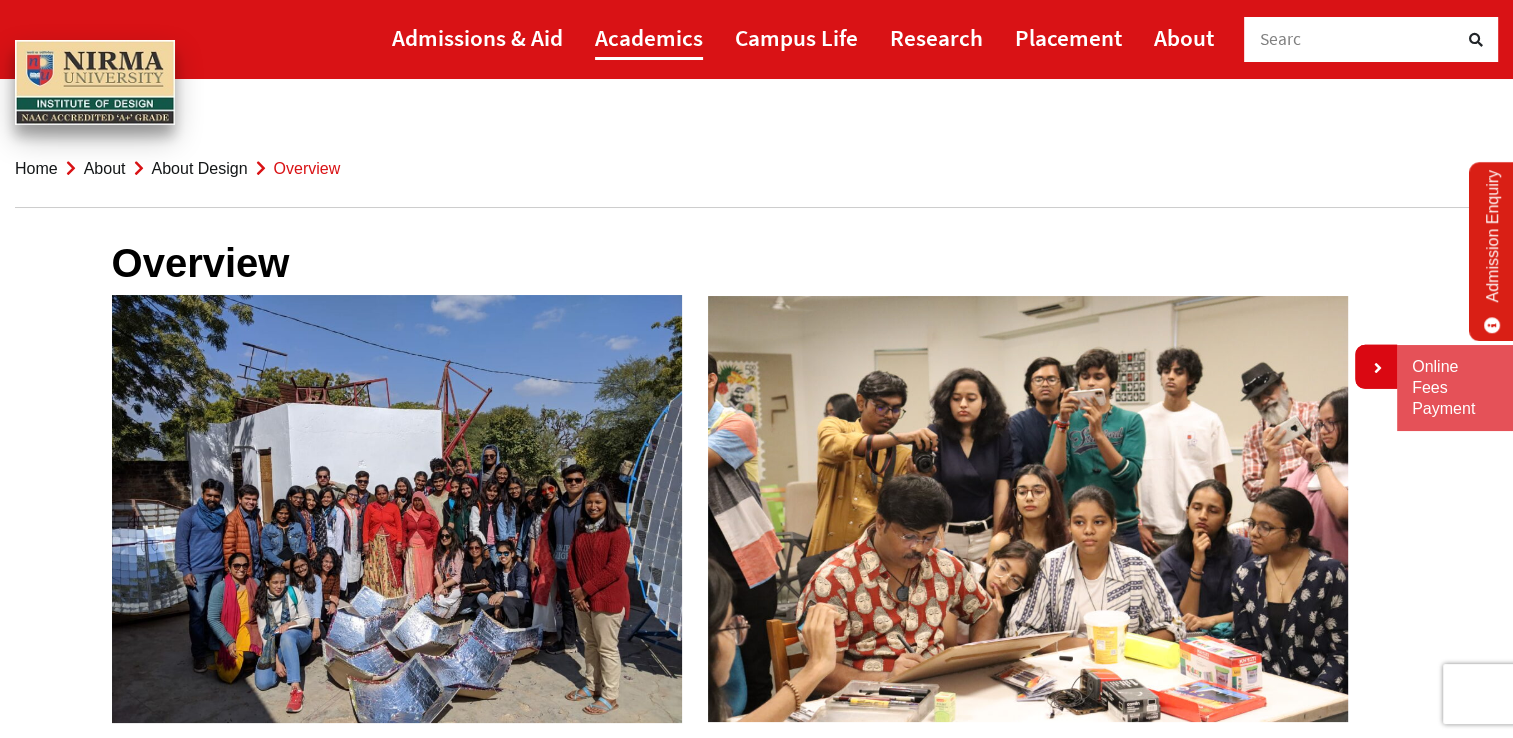 click on "Academics" at bounding box center [649, 37] 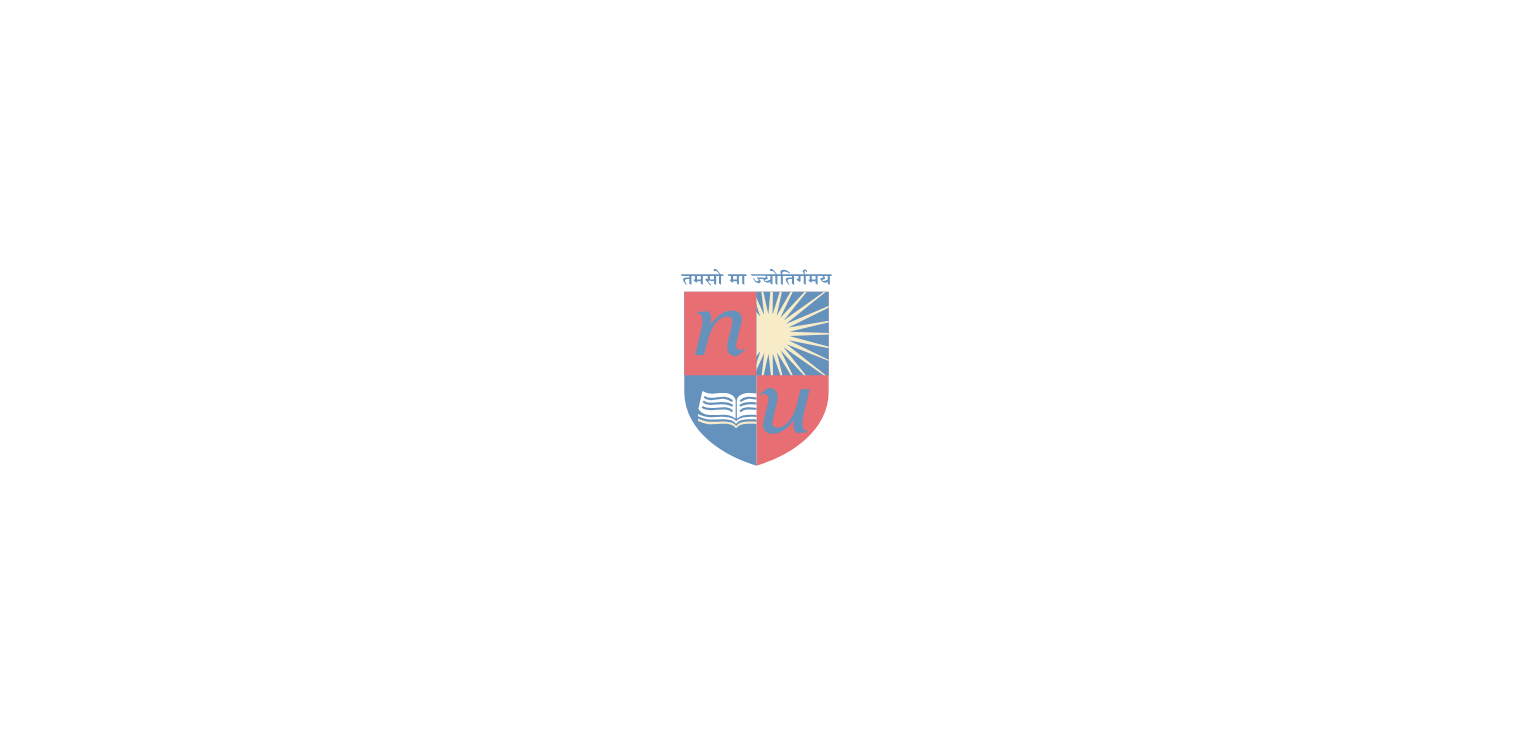 scroll, scrollTop: 0, scrollLeft: 0, axis: both 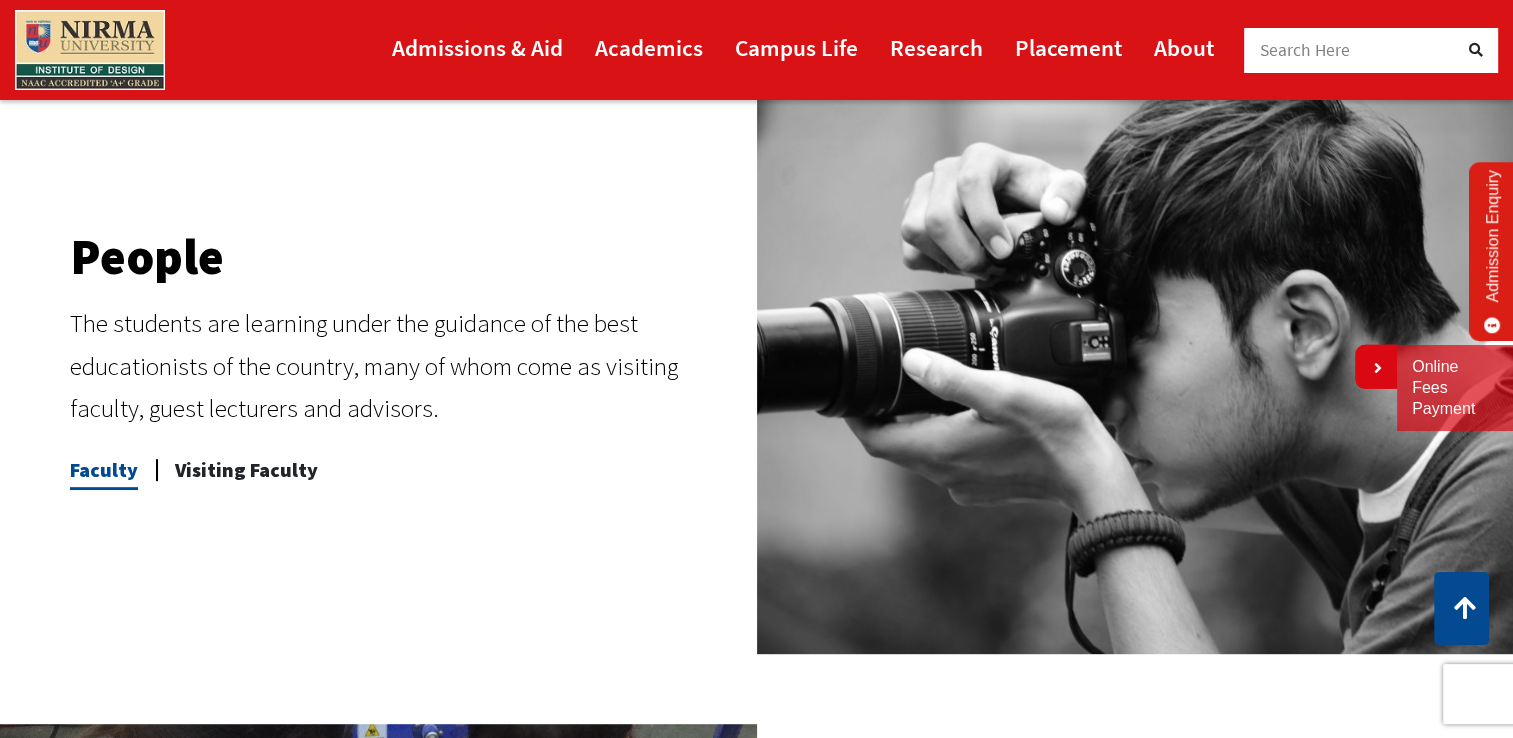 click on "Faculty" at bounding box center [104, 470] 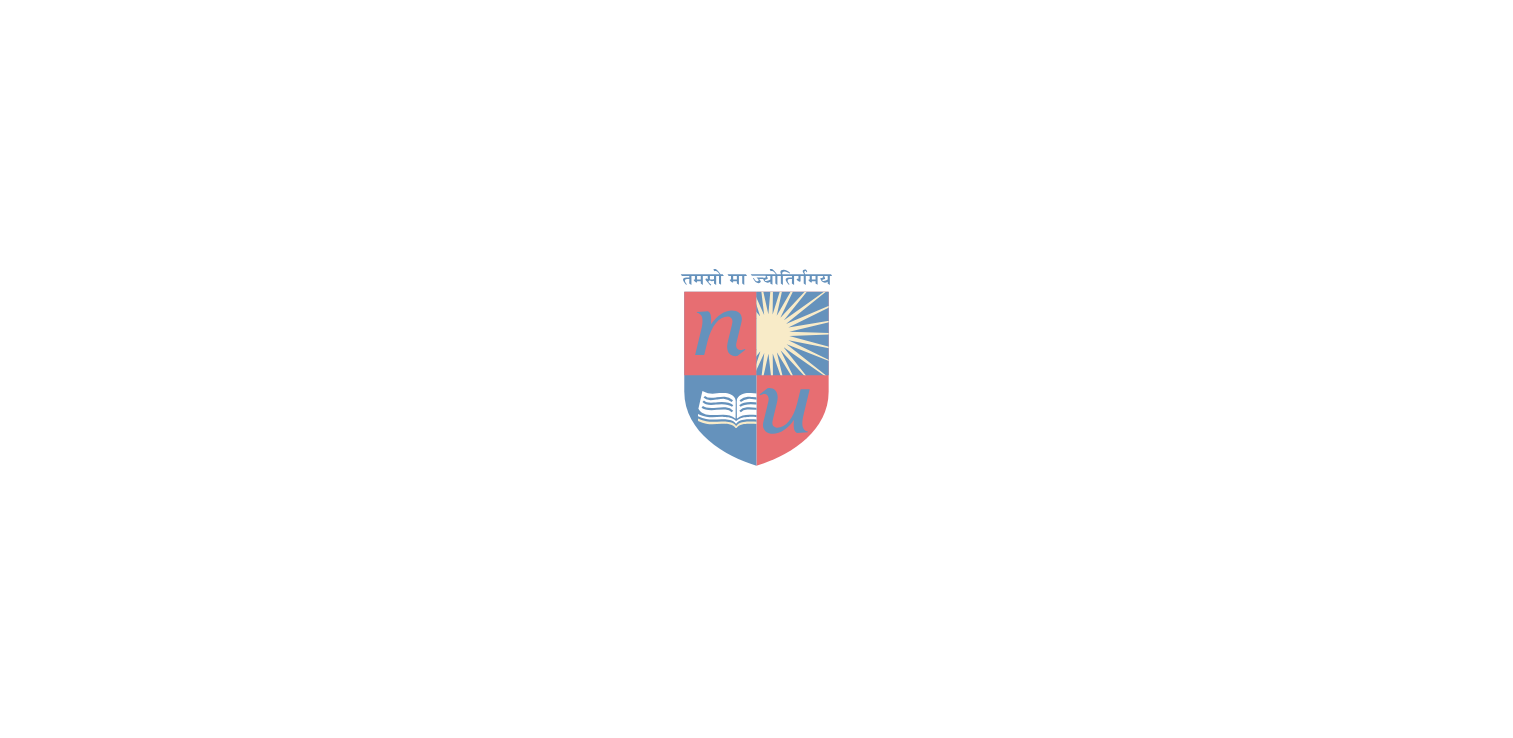 scroll, scrollTop: 0, scrollLeft: 0, axis: both 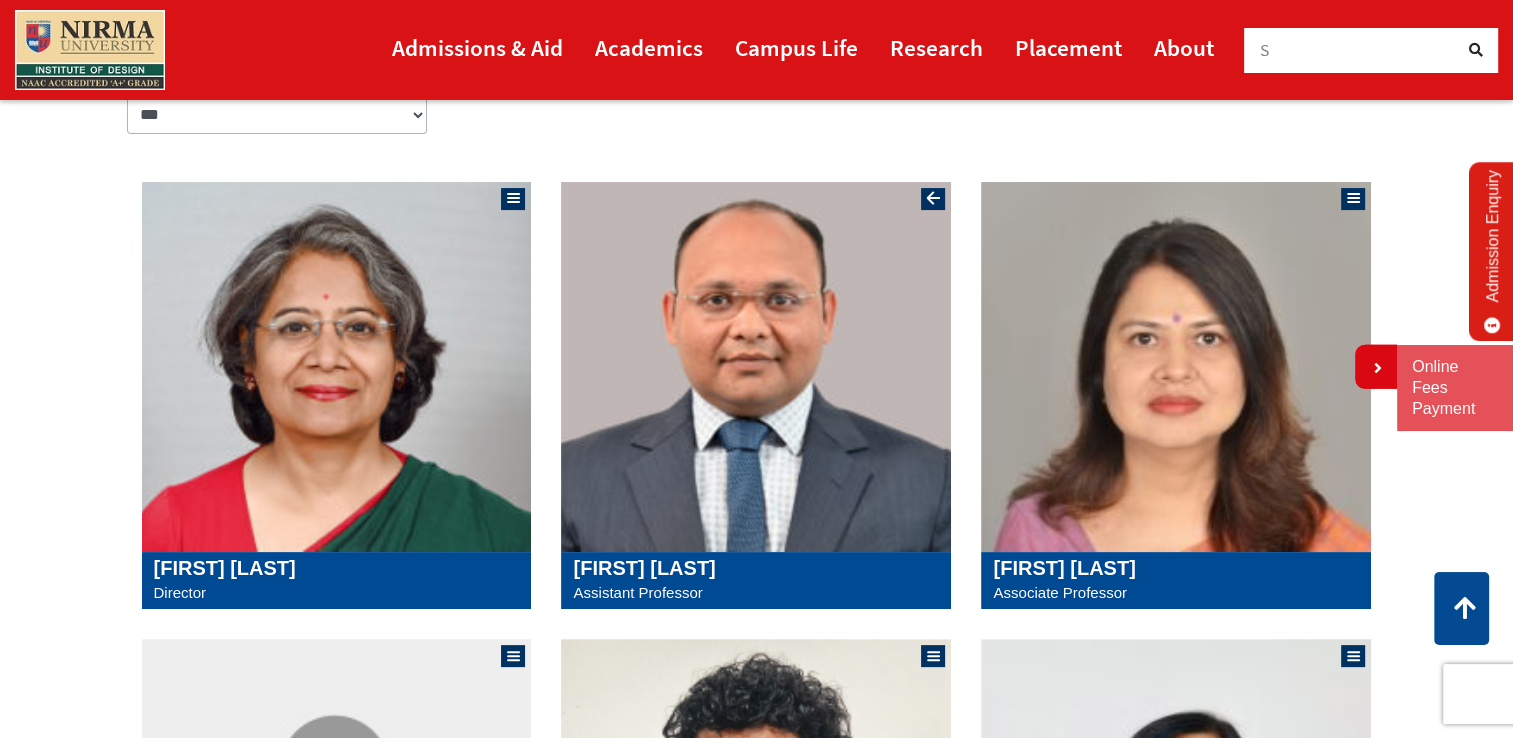 click at bounding box center (756, 367) 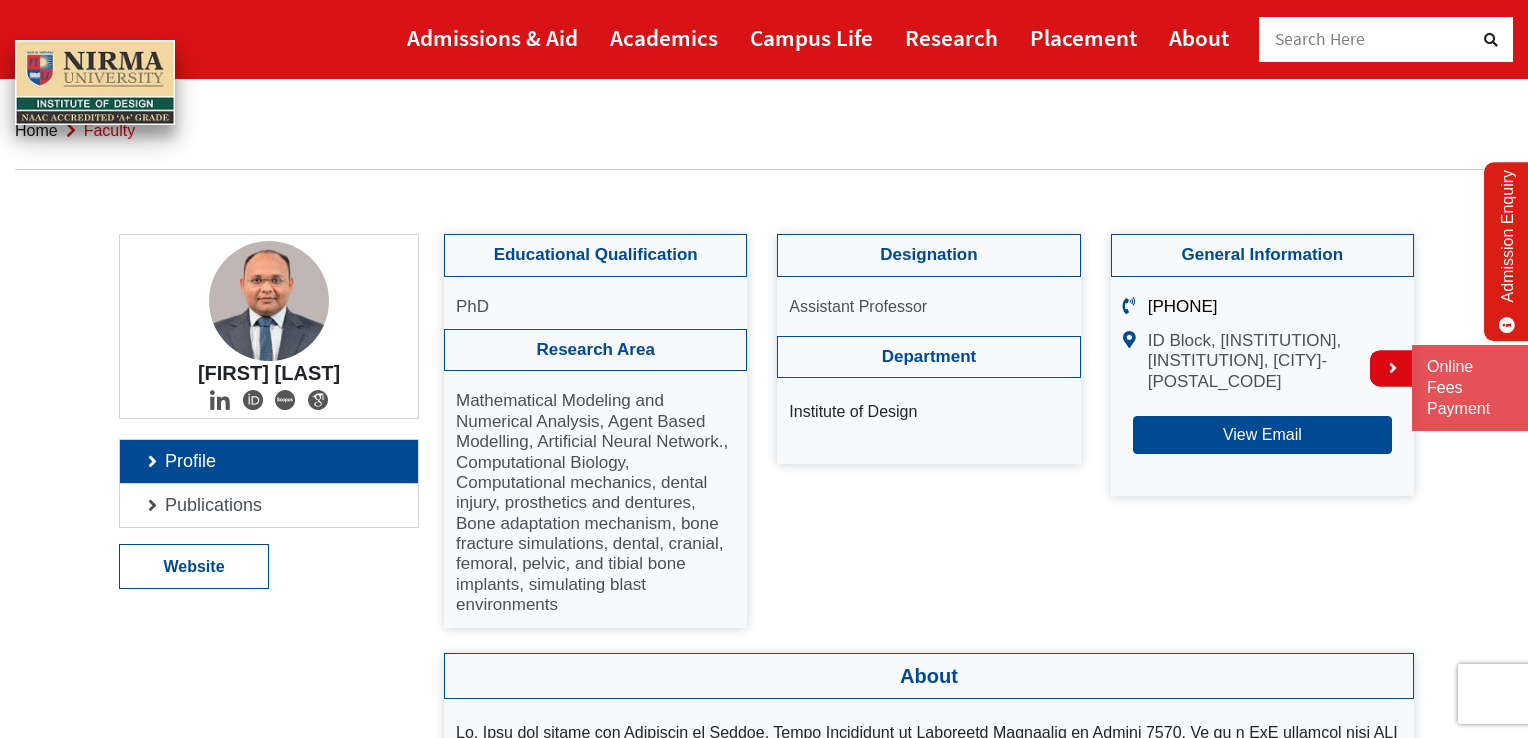 scroll, scrollTop: 0, scrollLeft: 0, axis: both 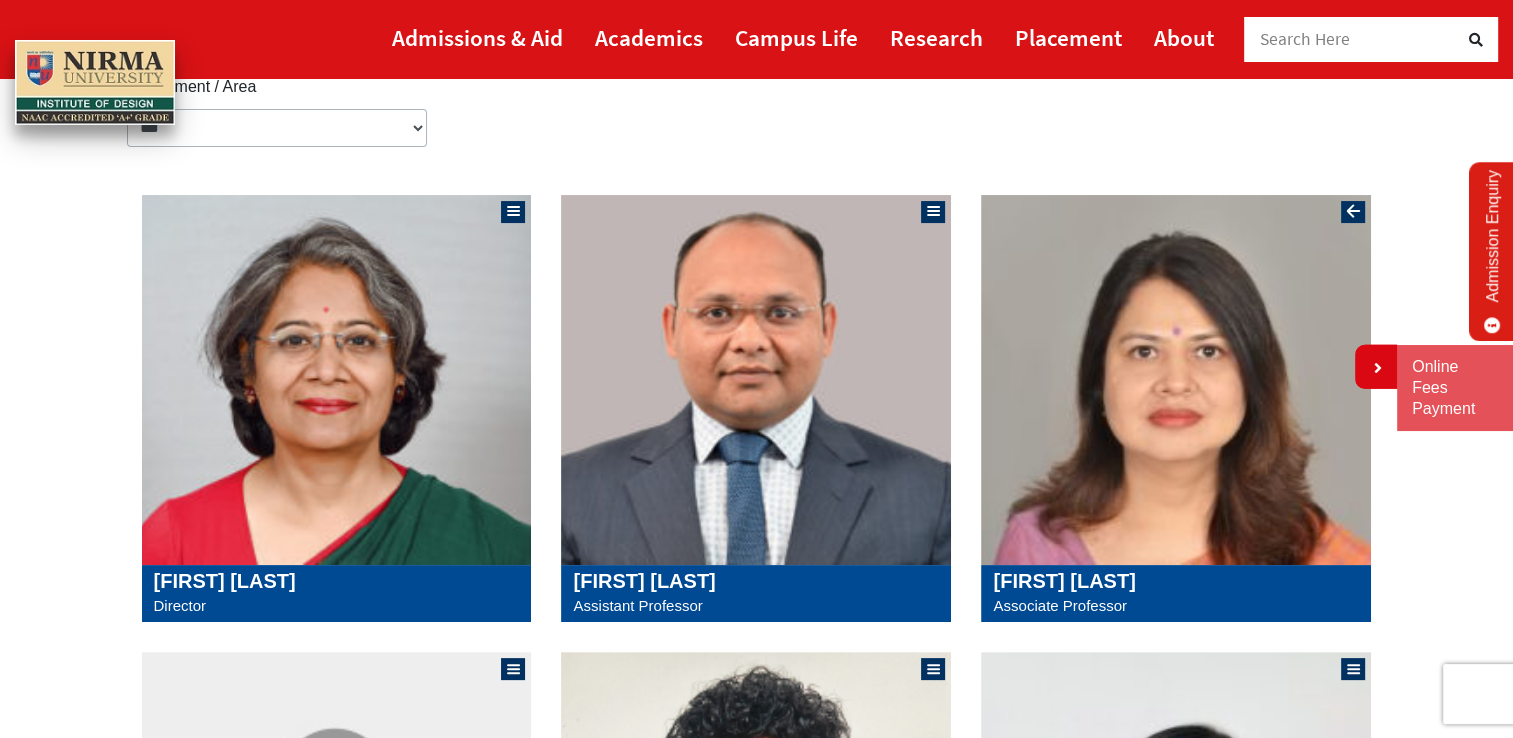 click at bounding box center [1176, 380] 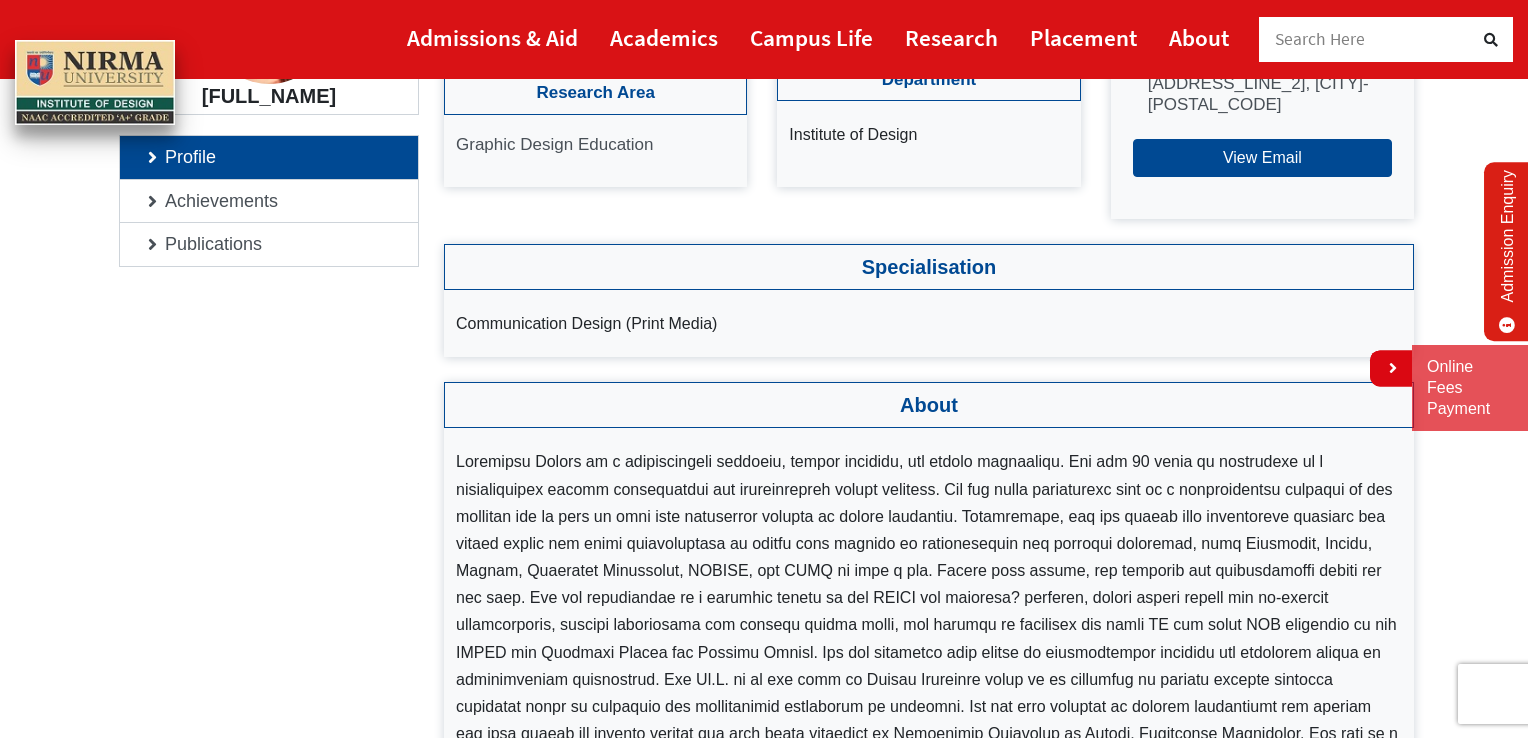 scroll, scrollTop: 166, scrollLeft: 0, axis: vertical 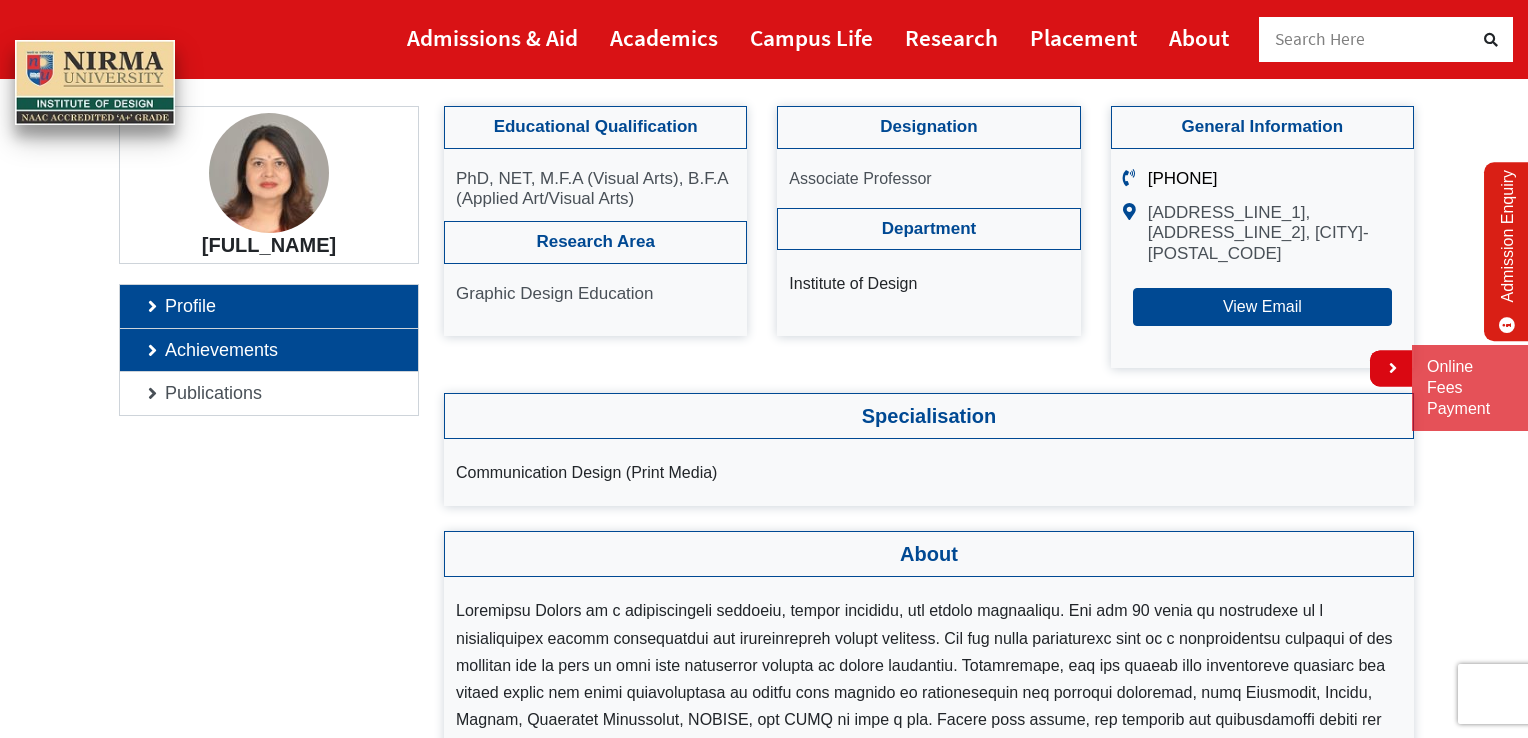 click on "Achievements" at bounding box center (269, 350) 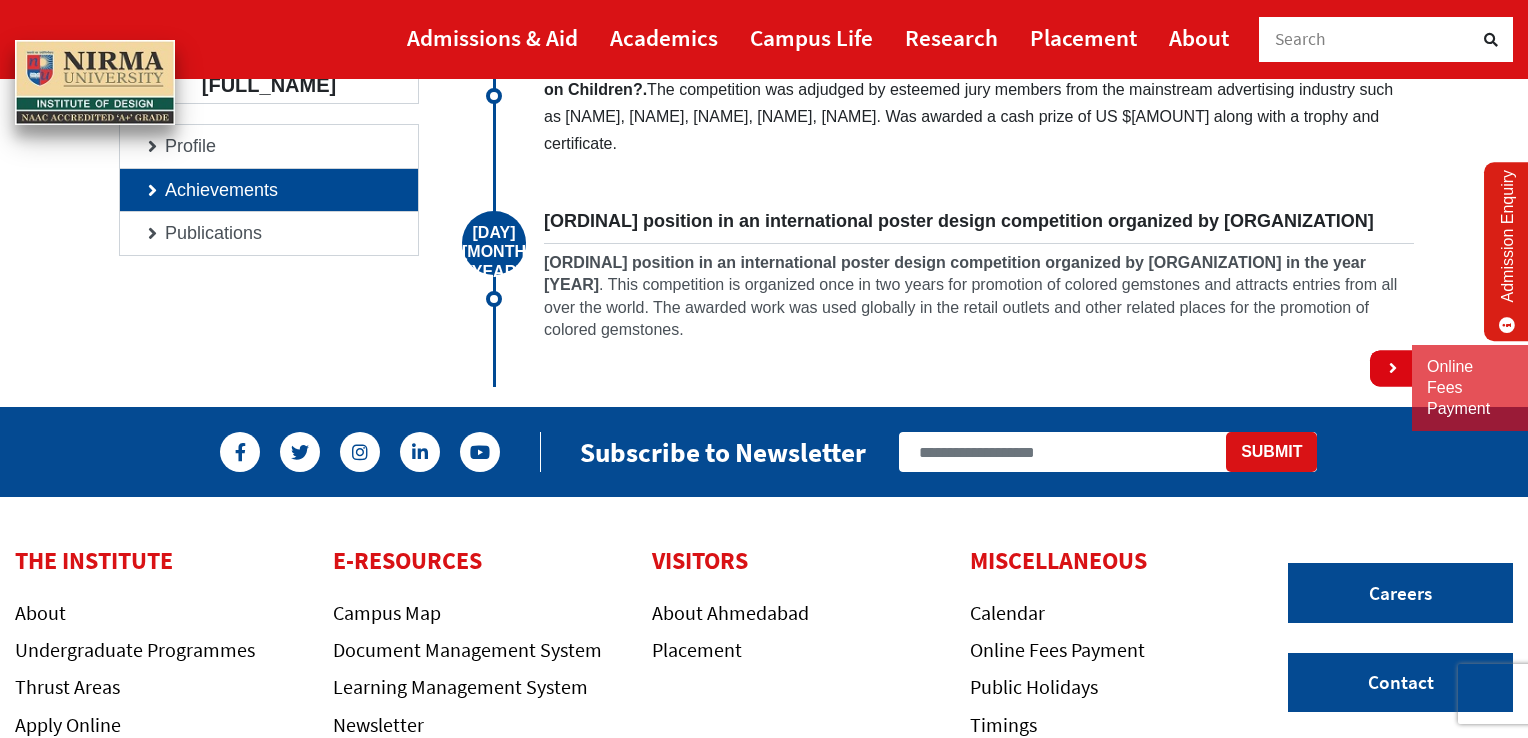 scroll, scrollTop: 160, scrollLeft: 0, axis: vertical 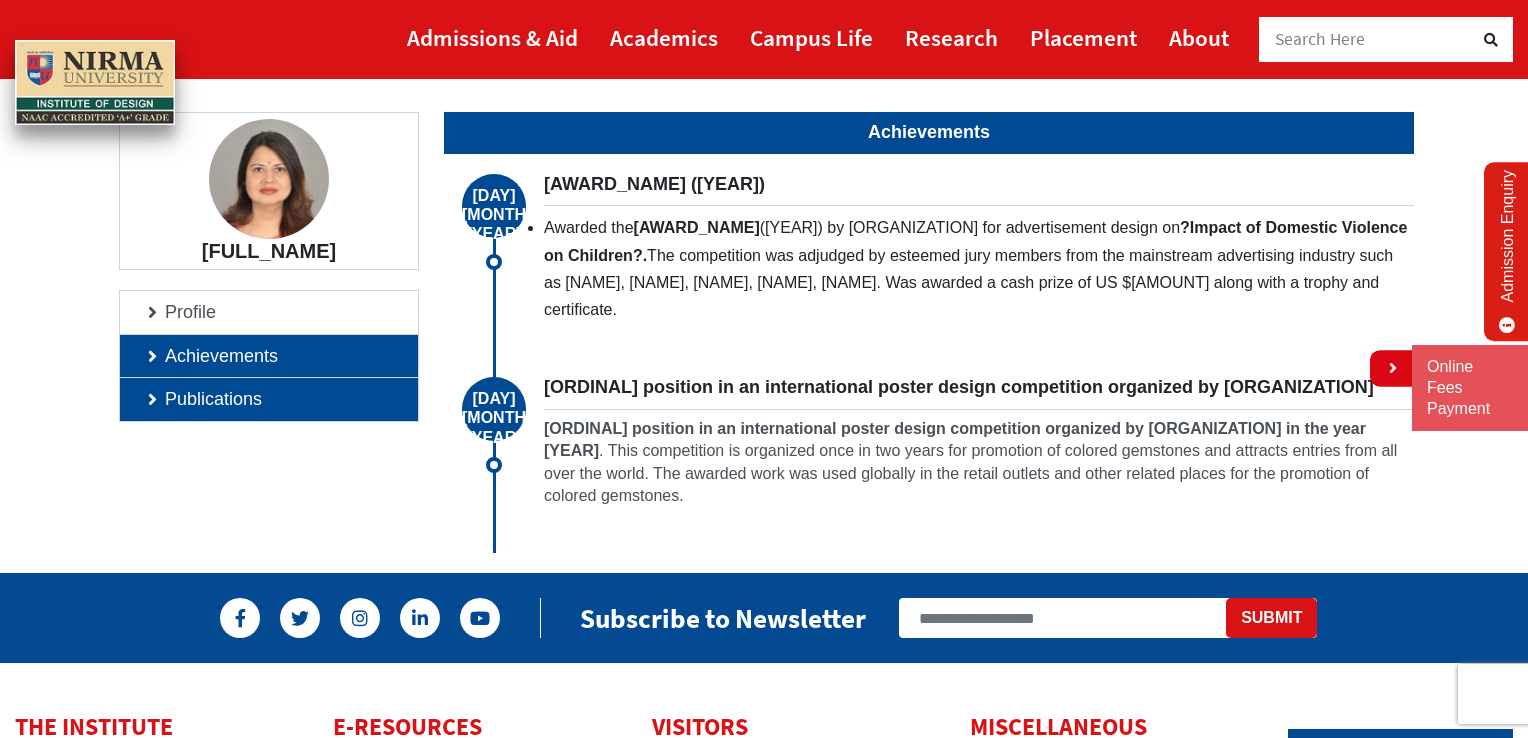 click on "Publications" at bounding box center (269, 399) 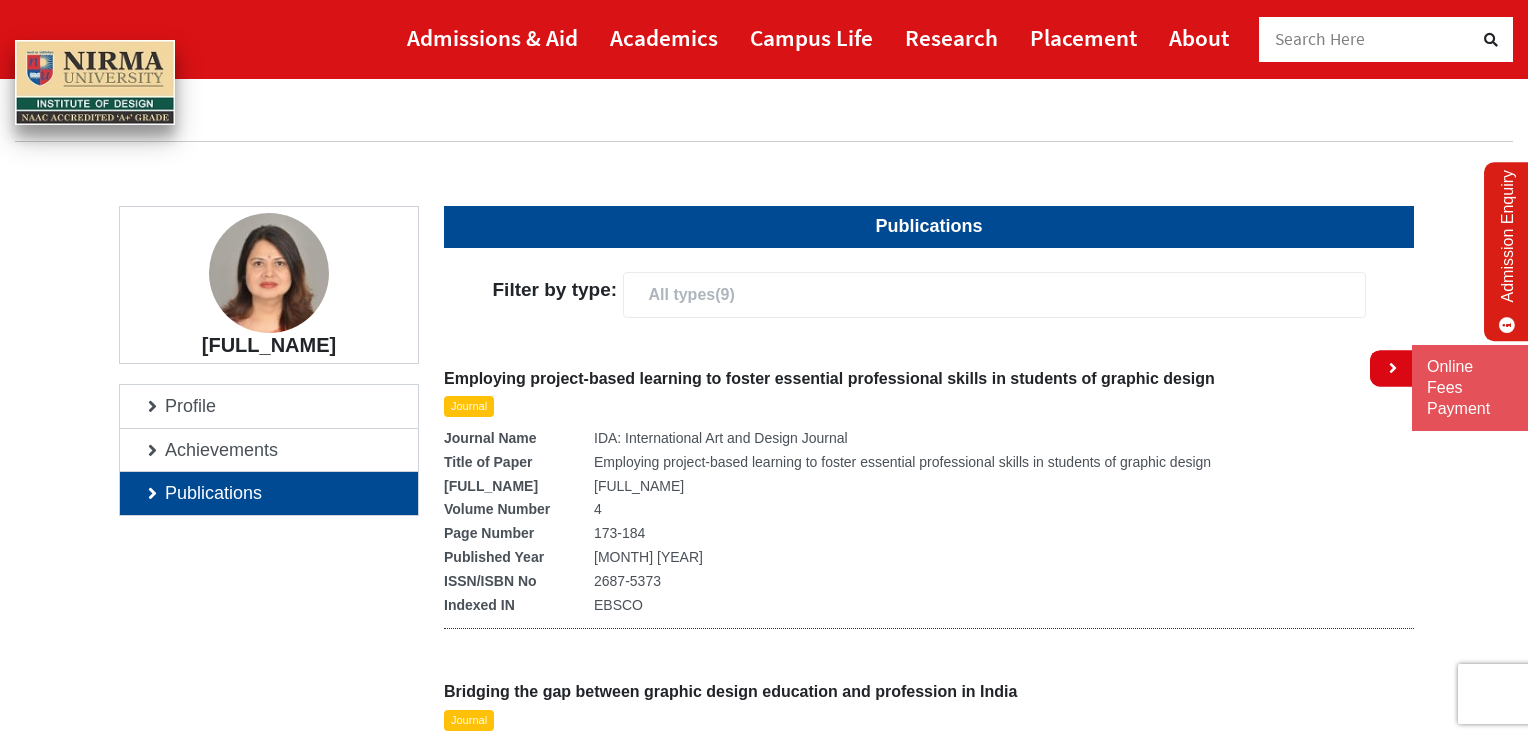 scroll, scrollTop: 0, scrollLeft: 0, axis: both 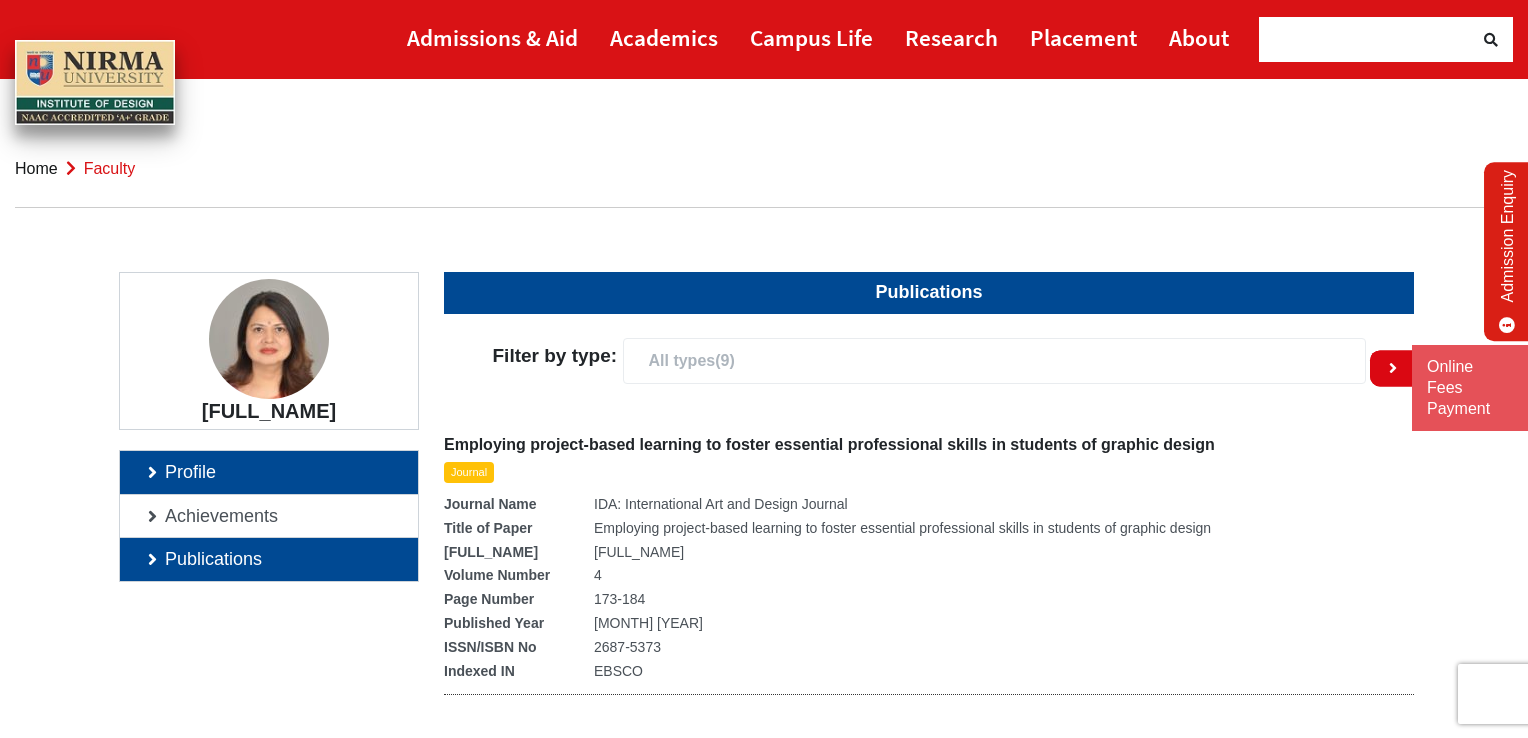click on "Profile" at bounding box center [269, 472] 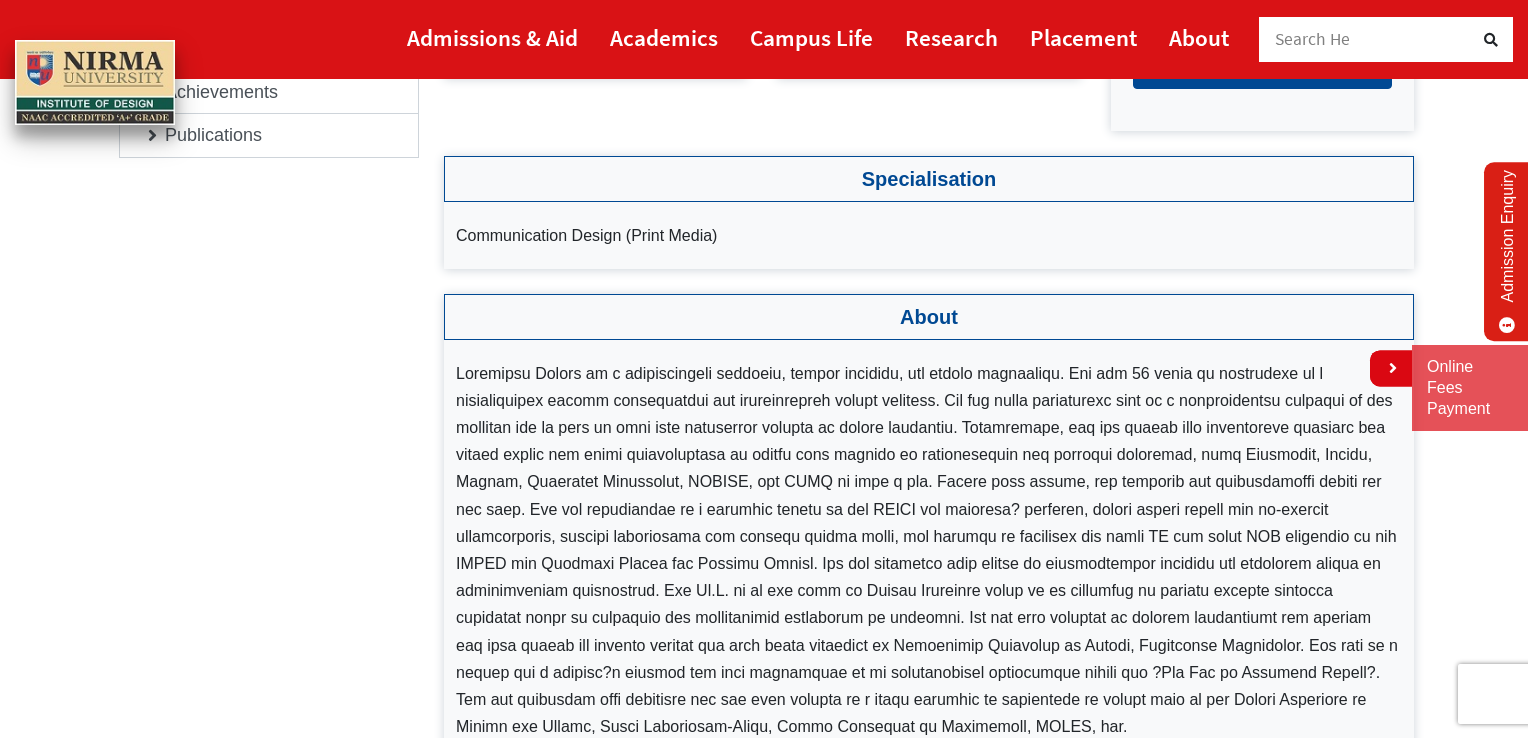 scroll, scrollTop: 166, scrollLeft: 0, axis: vertical 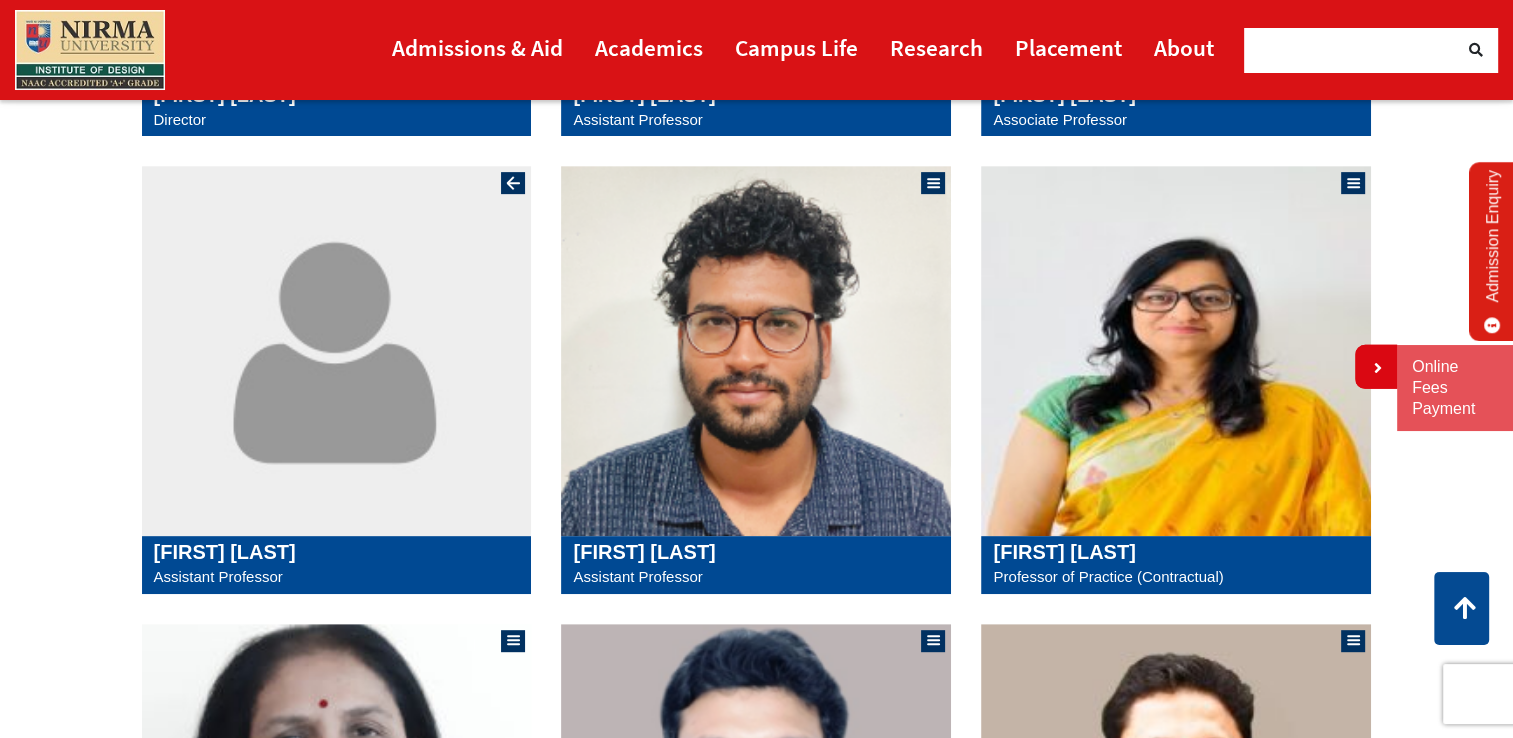 click at bounding box center (337, 351) 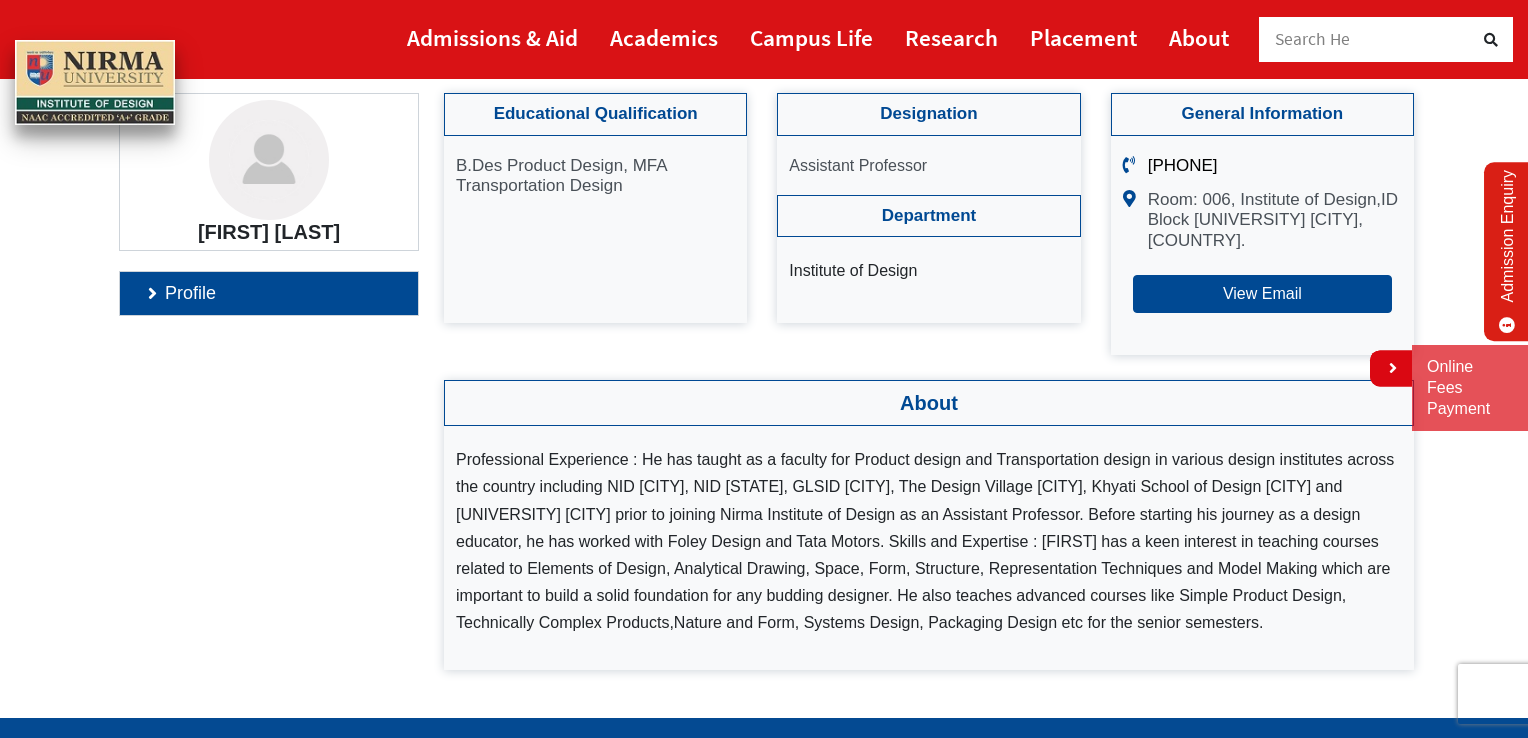 scroll, scrollTop: 333, scrollLeft: 0, axis: vertical 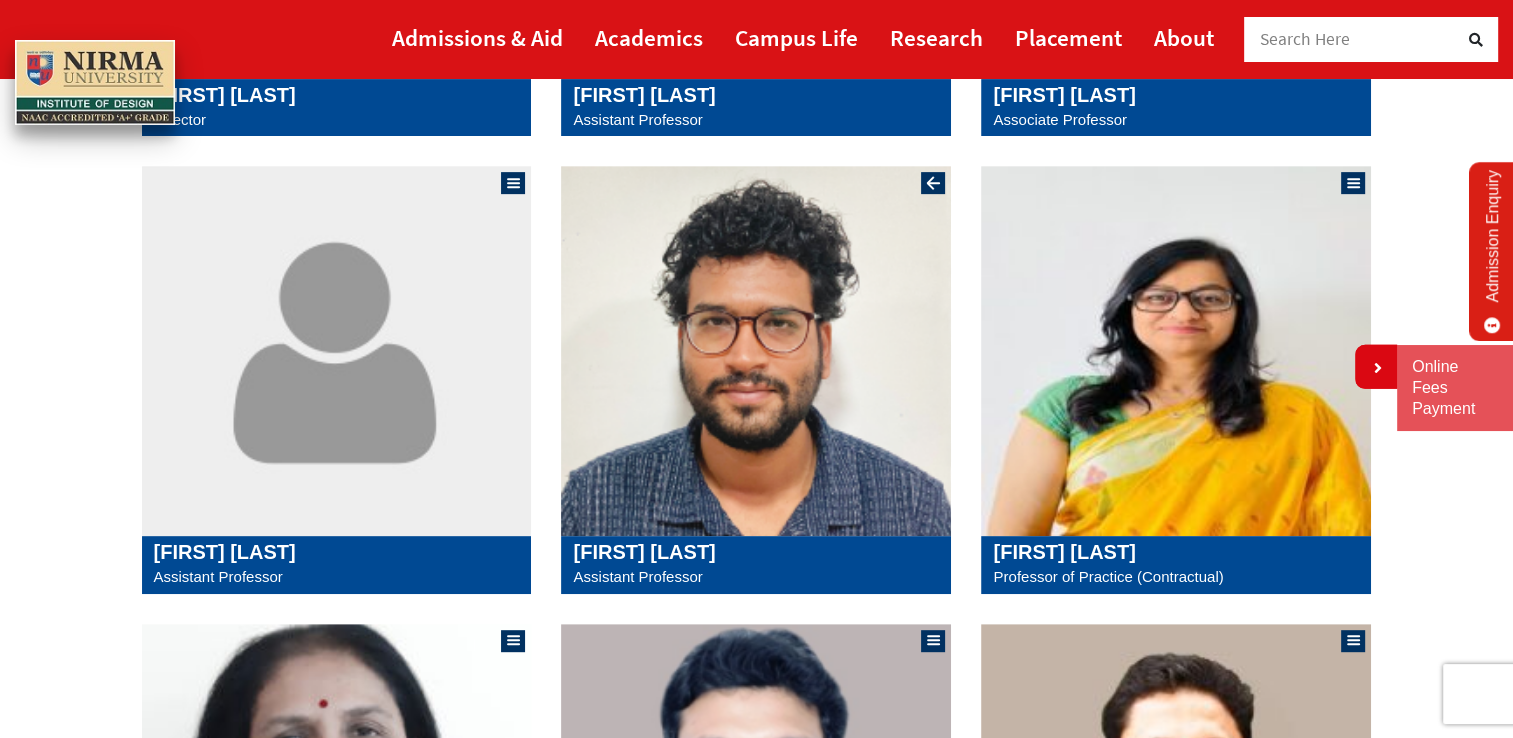 click at bounding box center [756, 351] 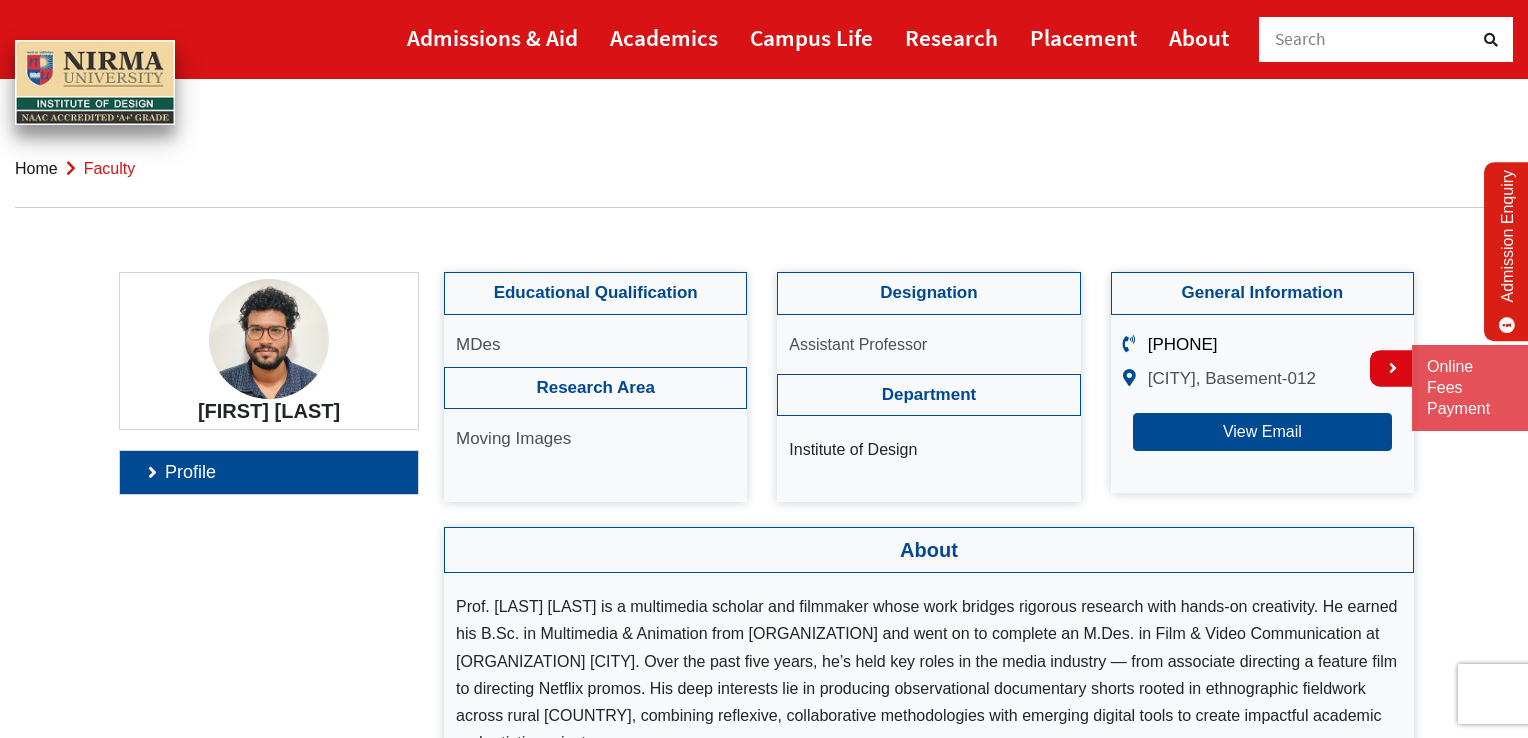 scroll, scrollTop: 166, scrollLeft: 0, axis: vertical 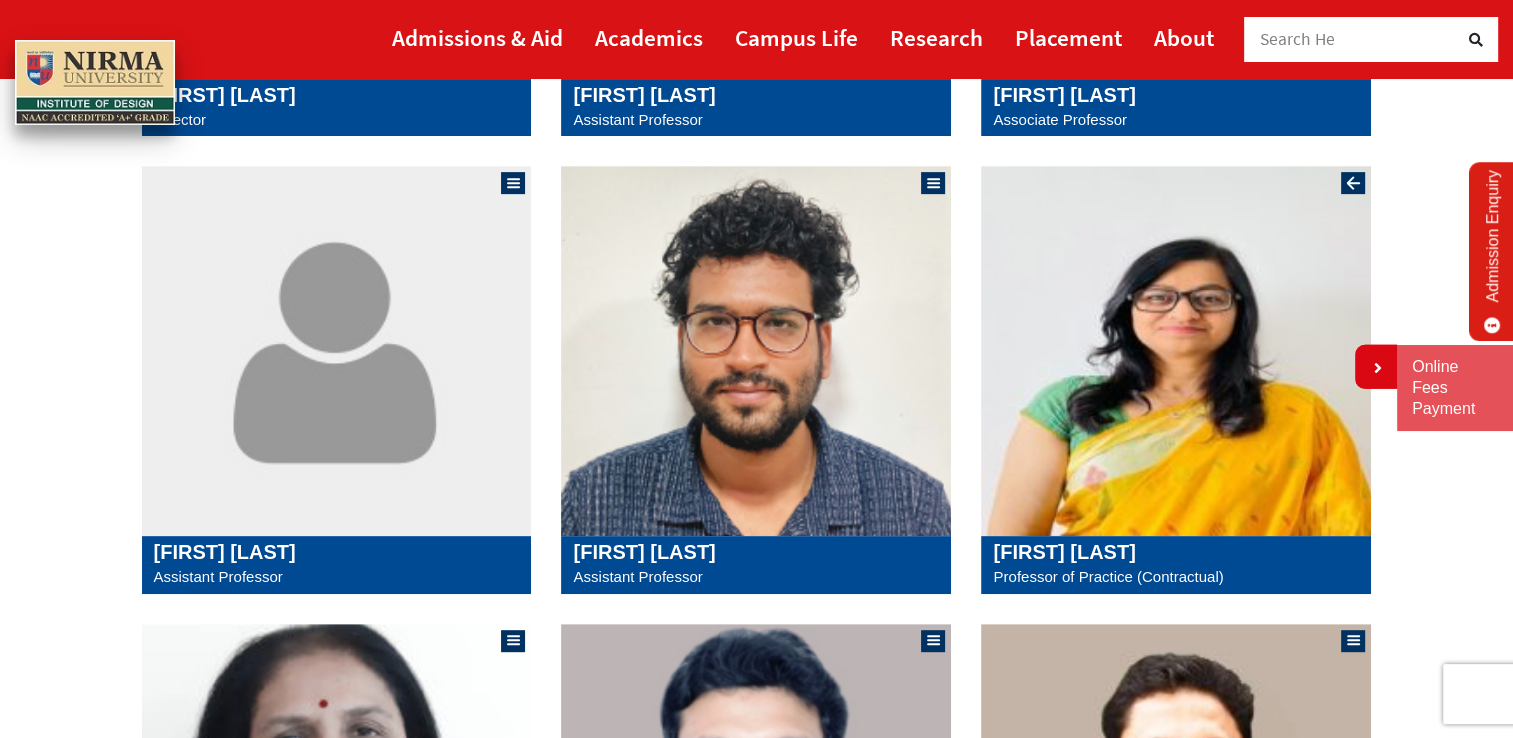 click at bounding box center (1176, 351) 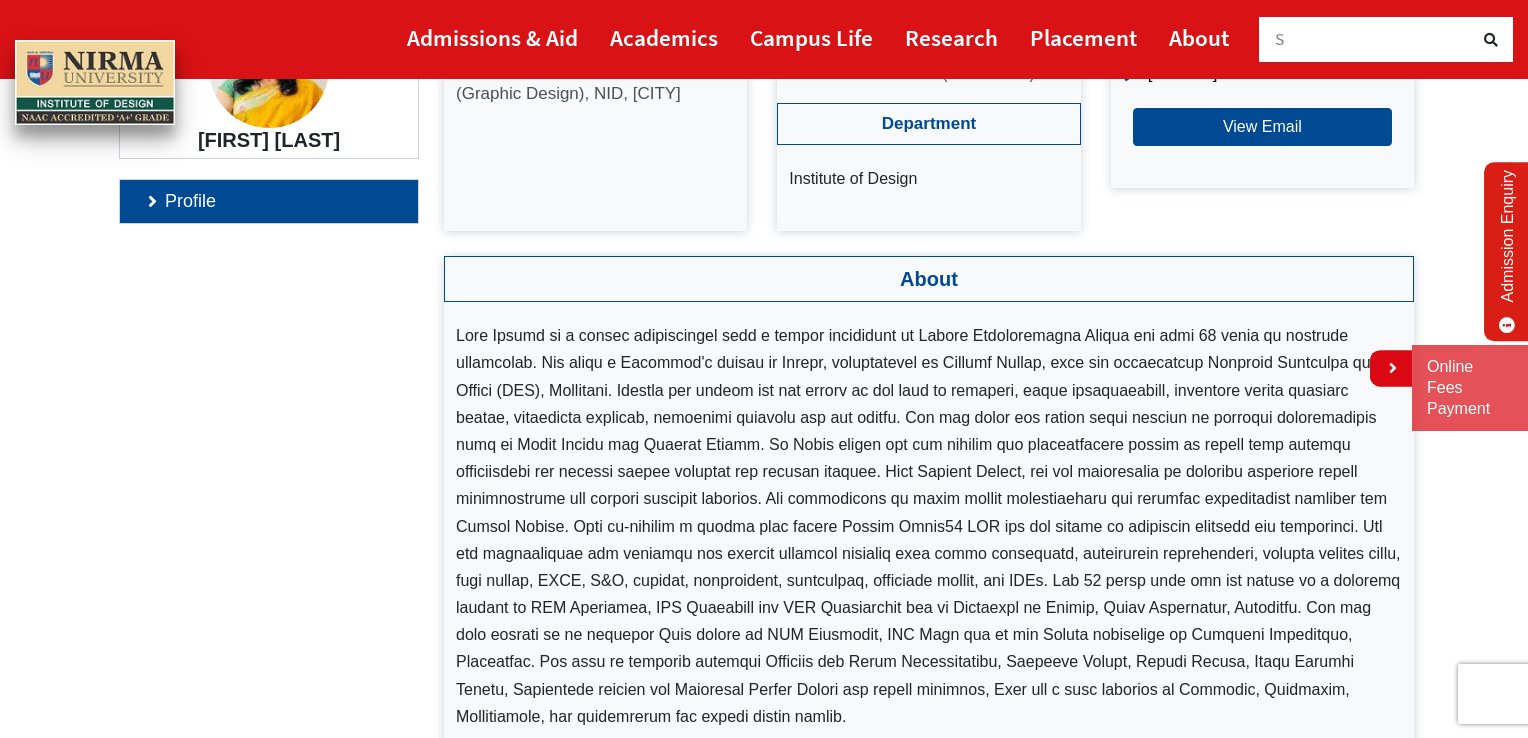 scroll, scrollTop: 333, scrollLeft: 0, axis: vertical 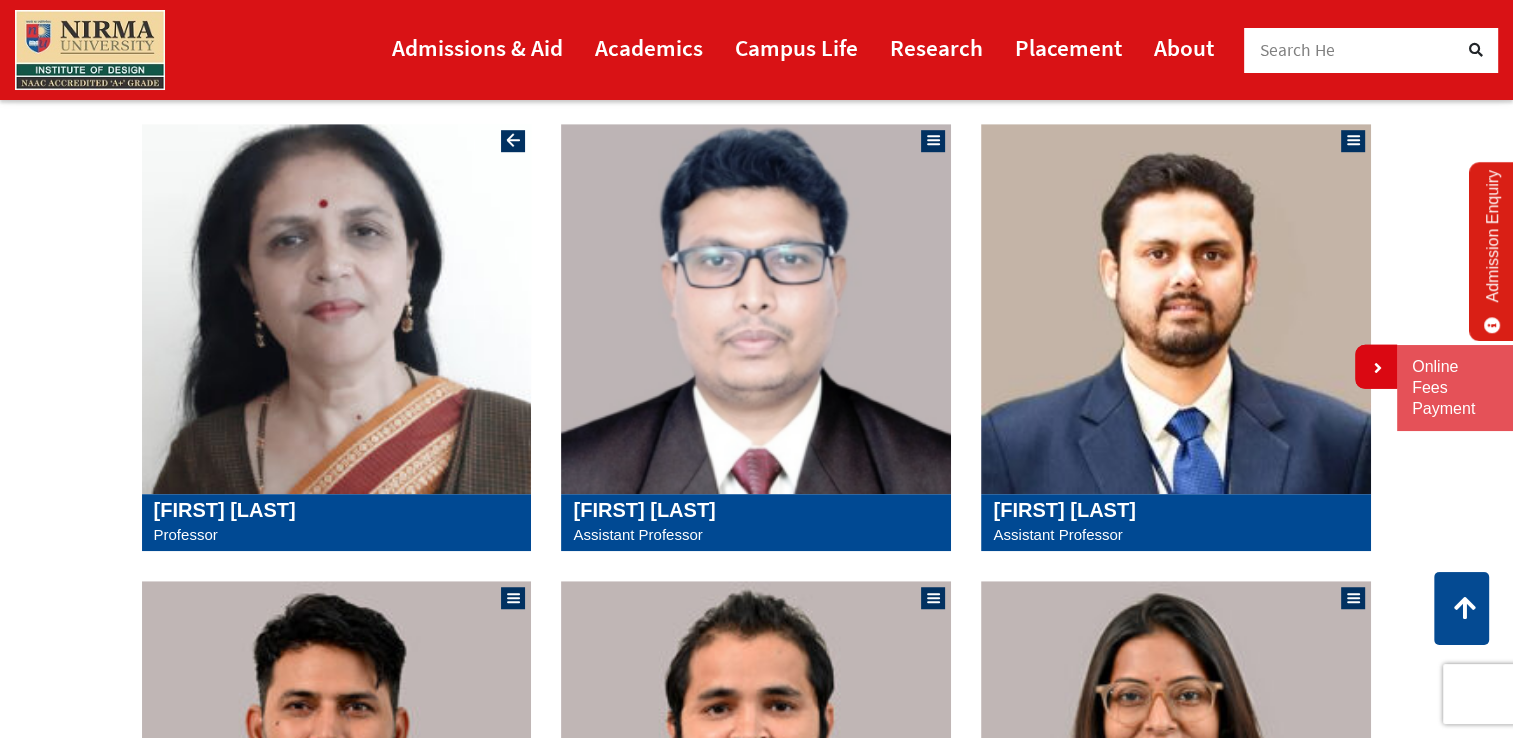 click at bounding box center [337, 309] 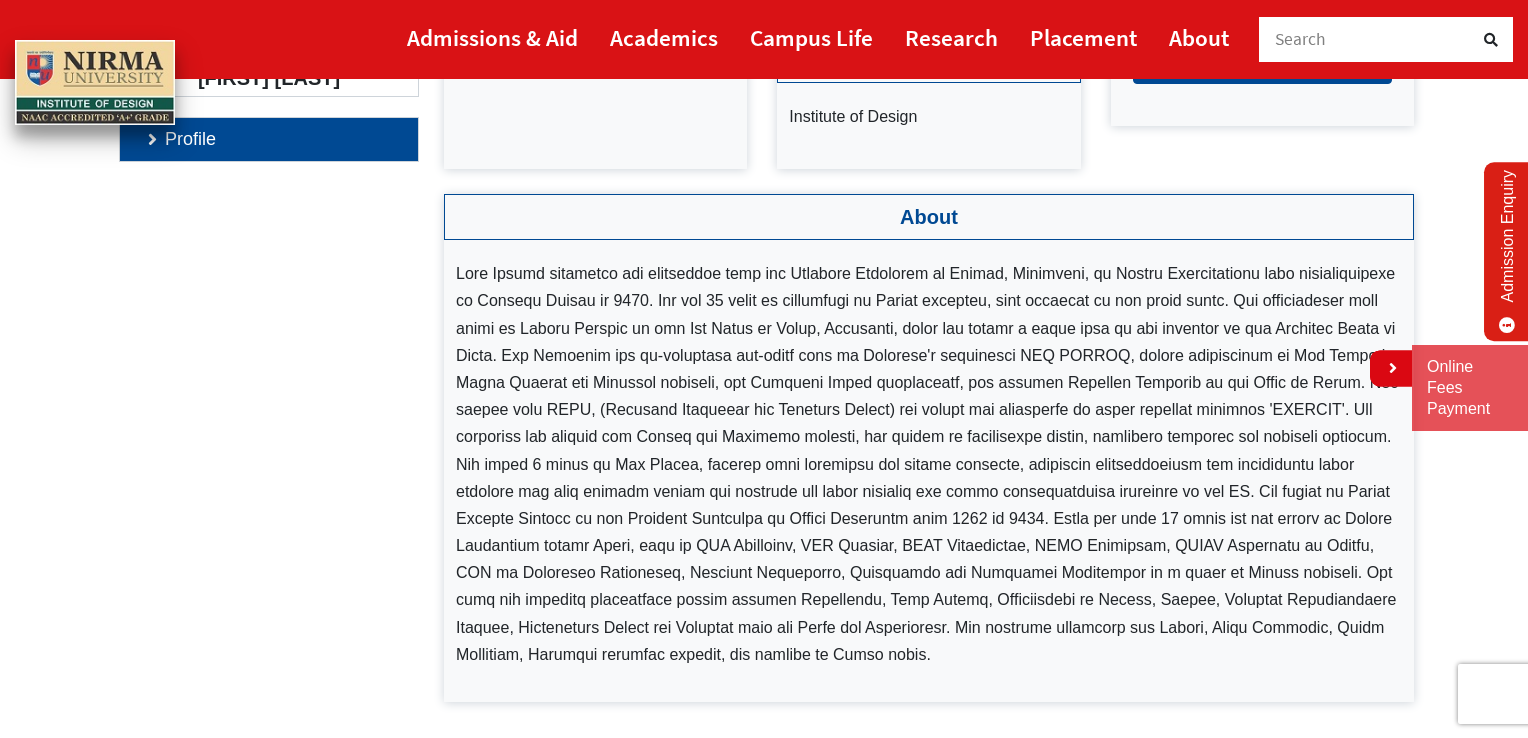 scroll, scrollTop: 0, scrollLeft: 0, axis: both 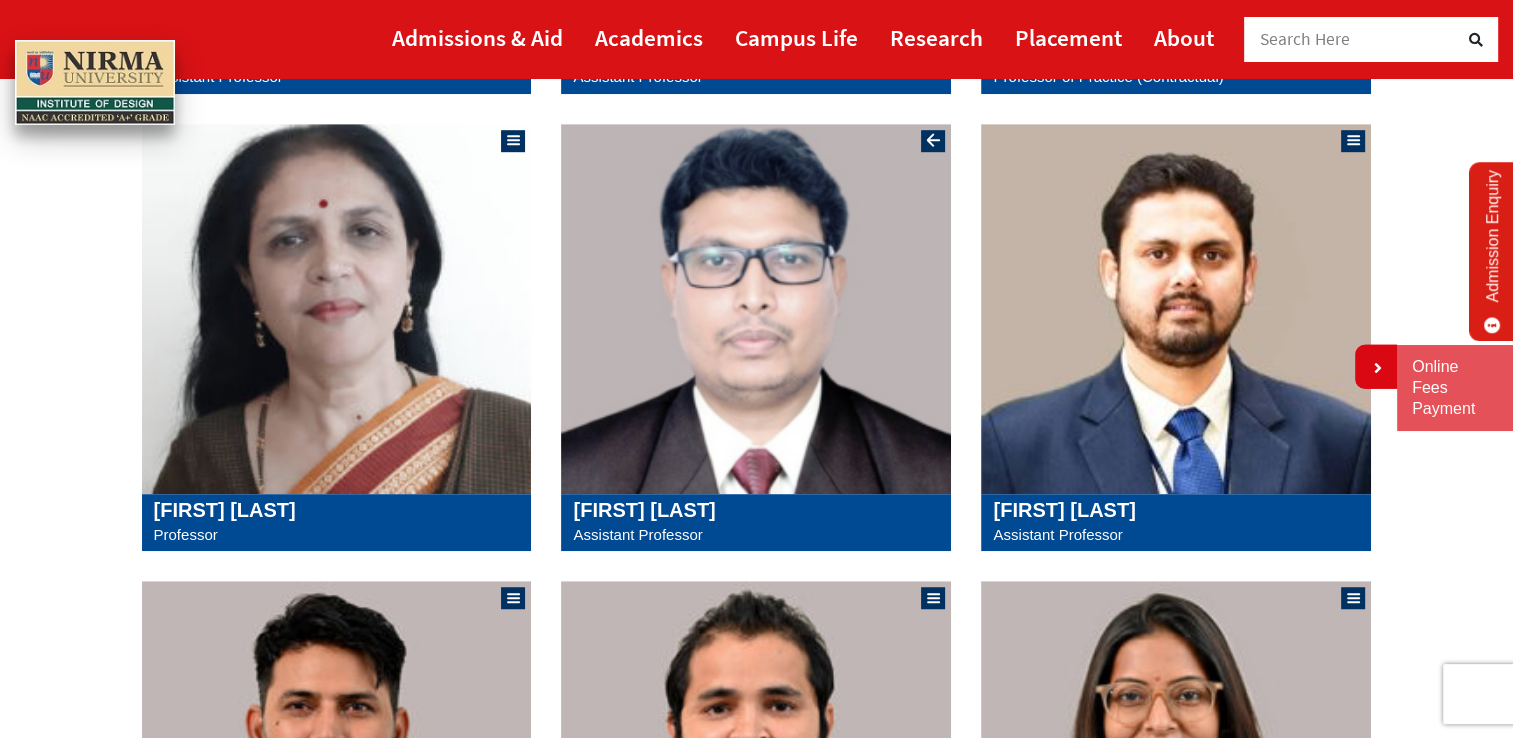 click at bounding box center [756, 309] 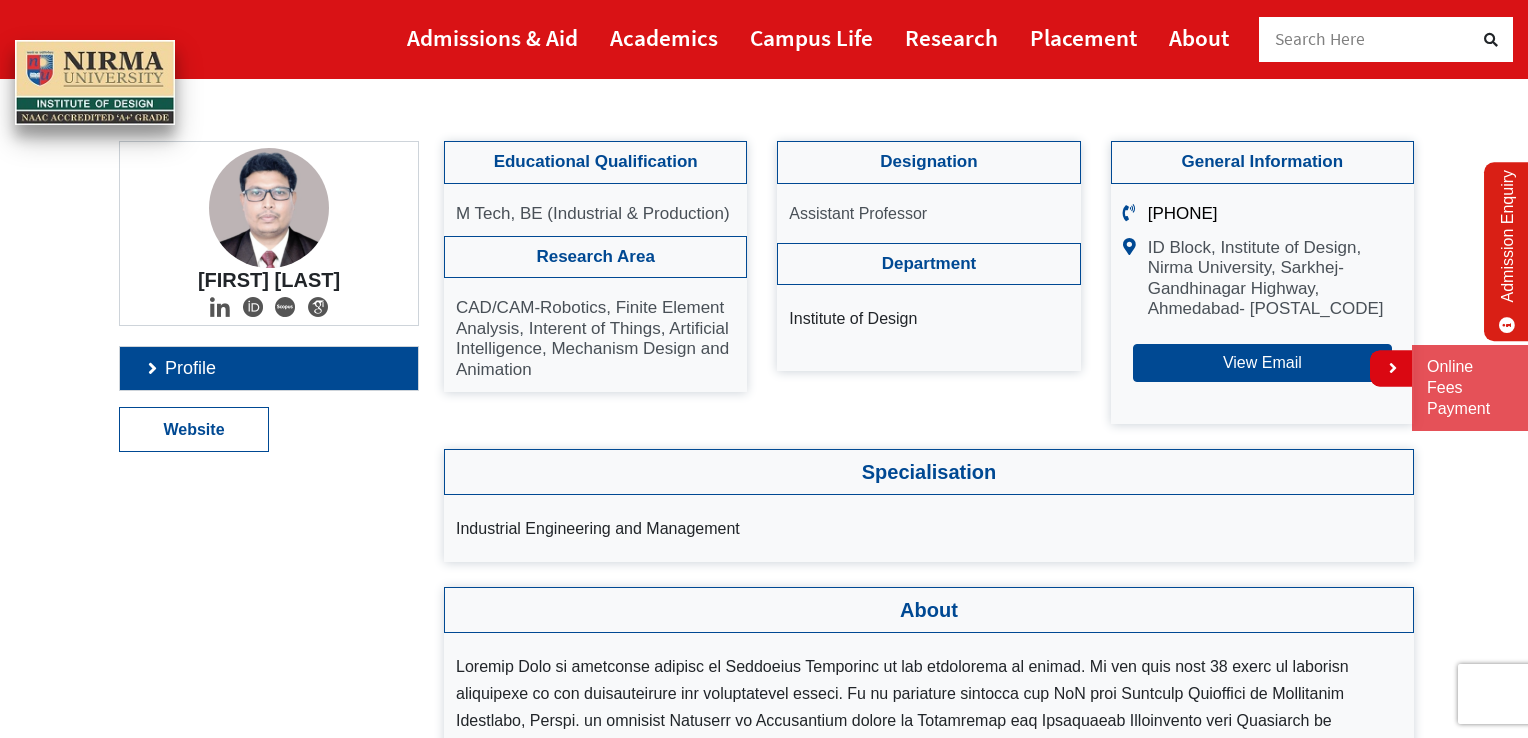 scroll, scrollTop: 0, scrollLeft: 0, axis: both 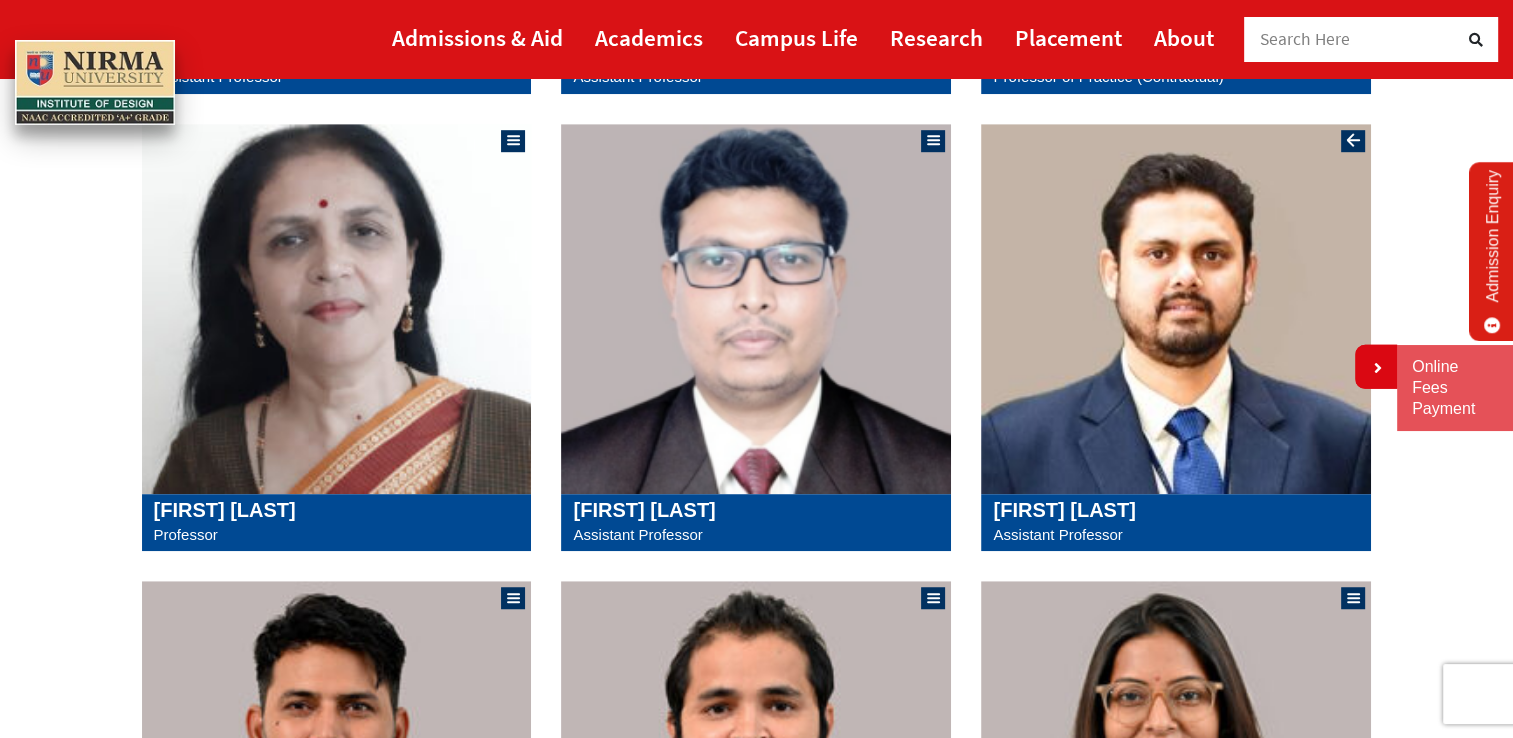 click at bounding box center [1176, 309] 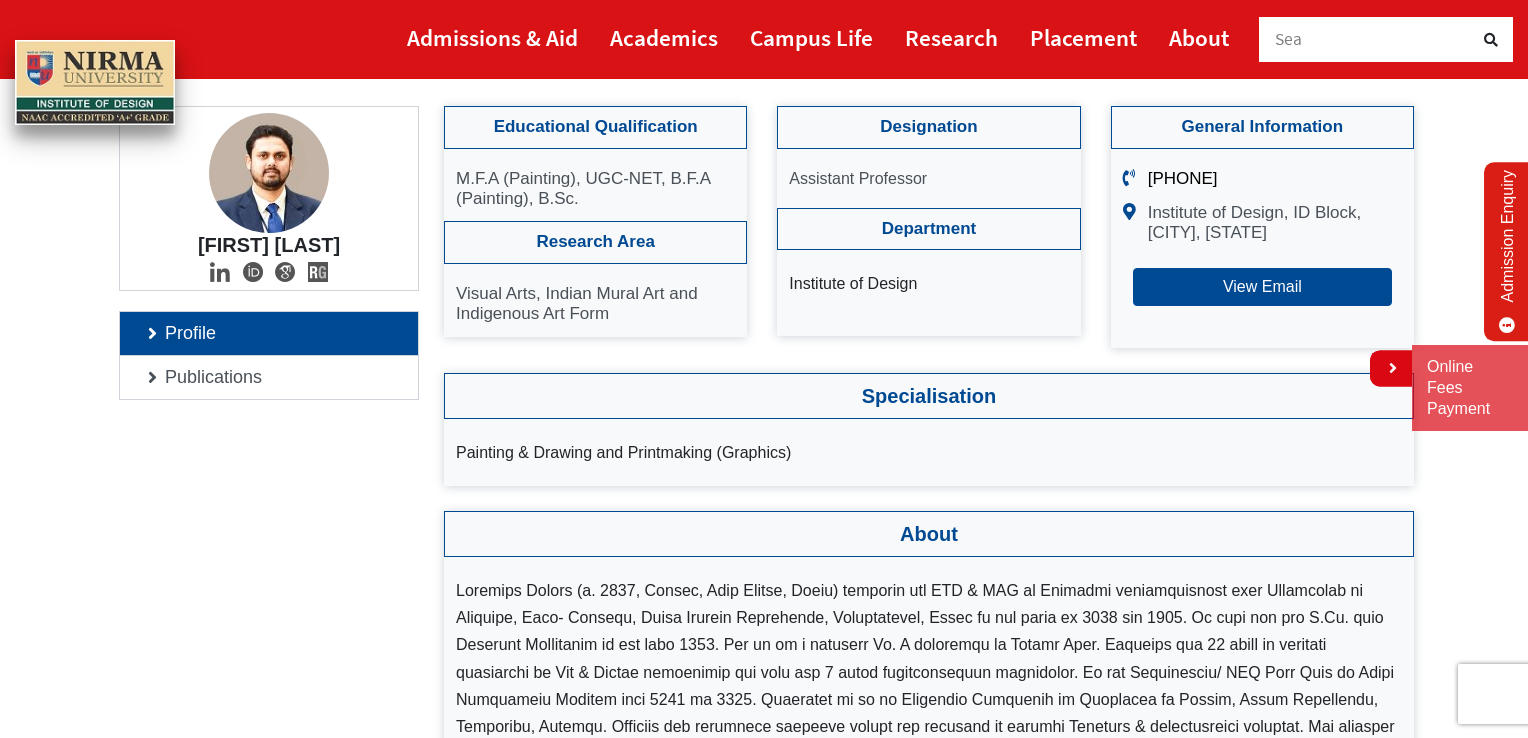 scroll, scrollTop: 333, scrollLeft: 0, axis: vertical 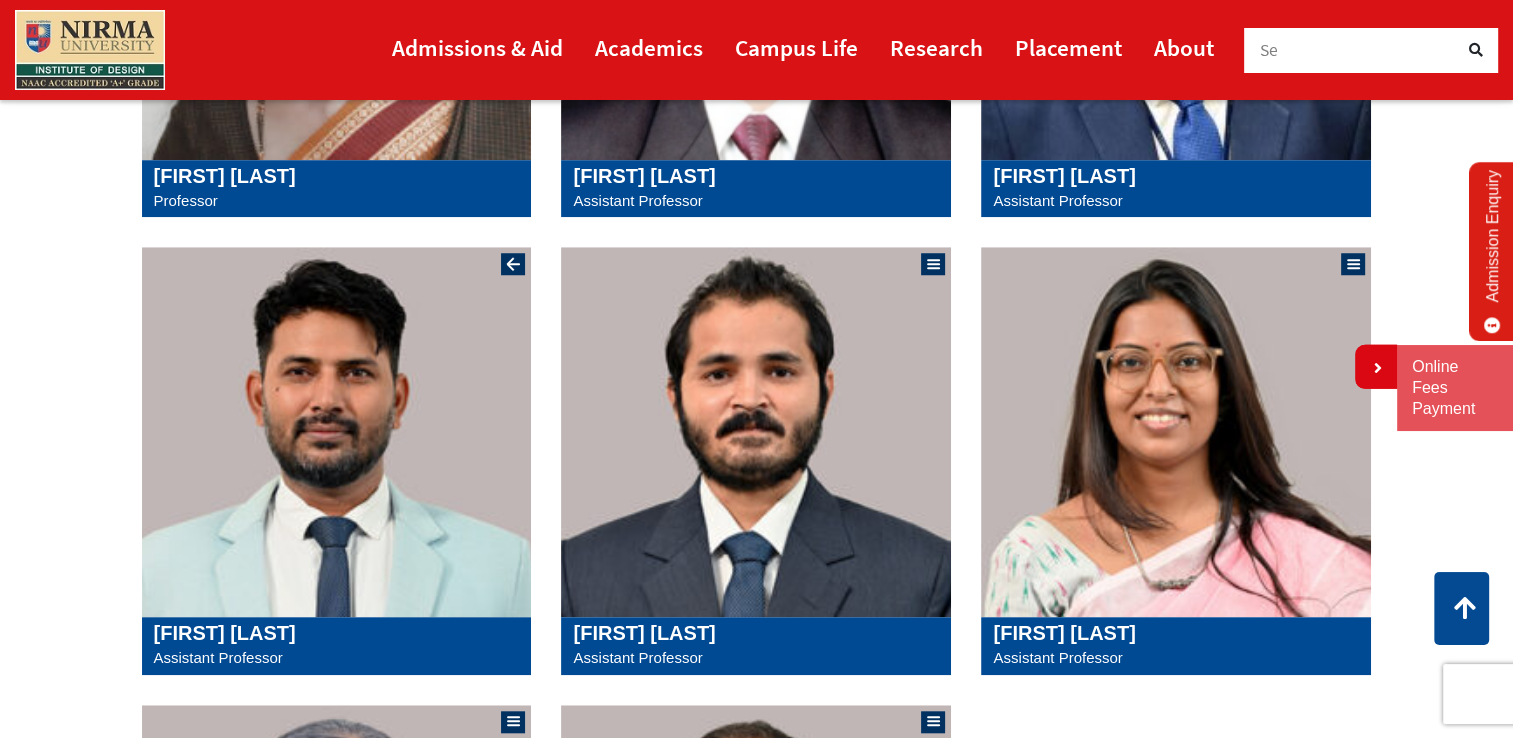 click at bounding box center [337, 432] 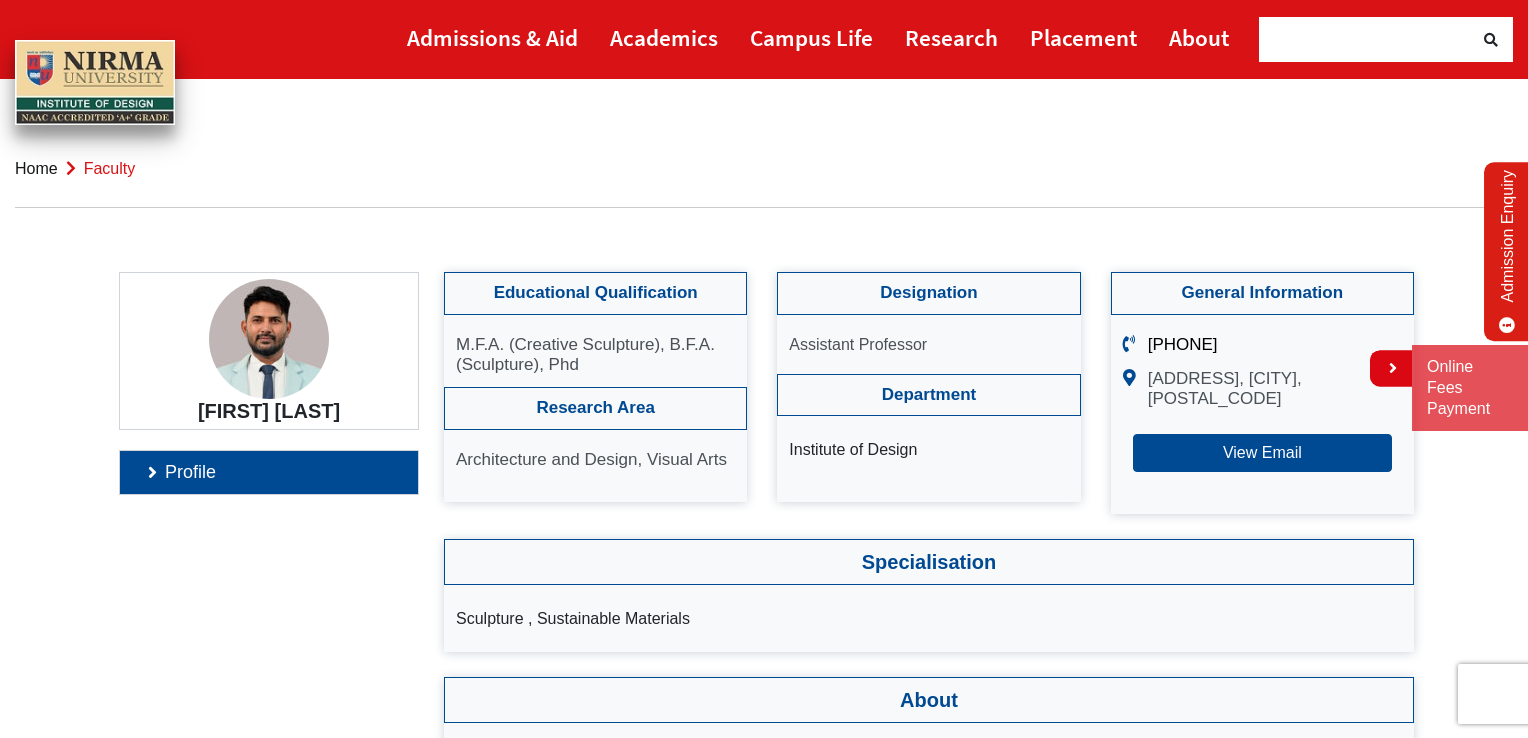 scroll, scrollTop: 333, scrollLeft: 0, axis: vertical 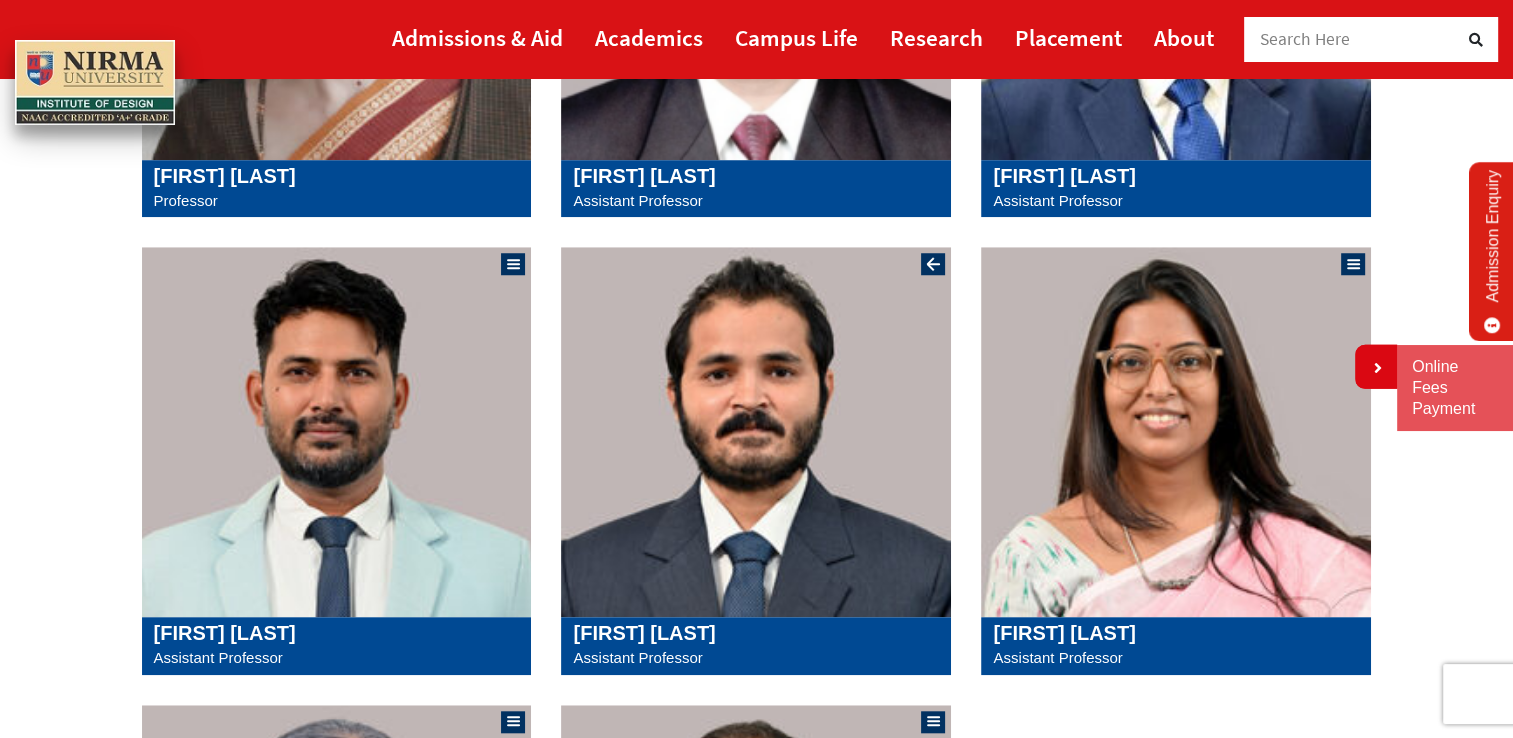 click at bounding box center (756, 432) 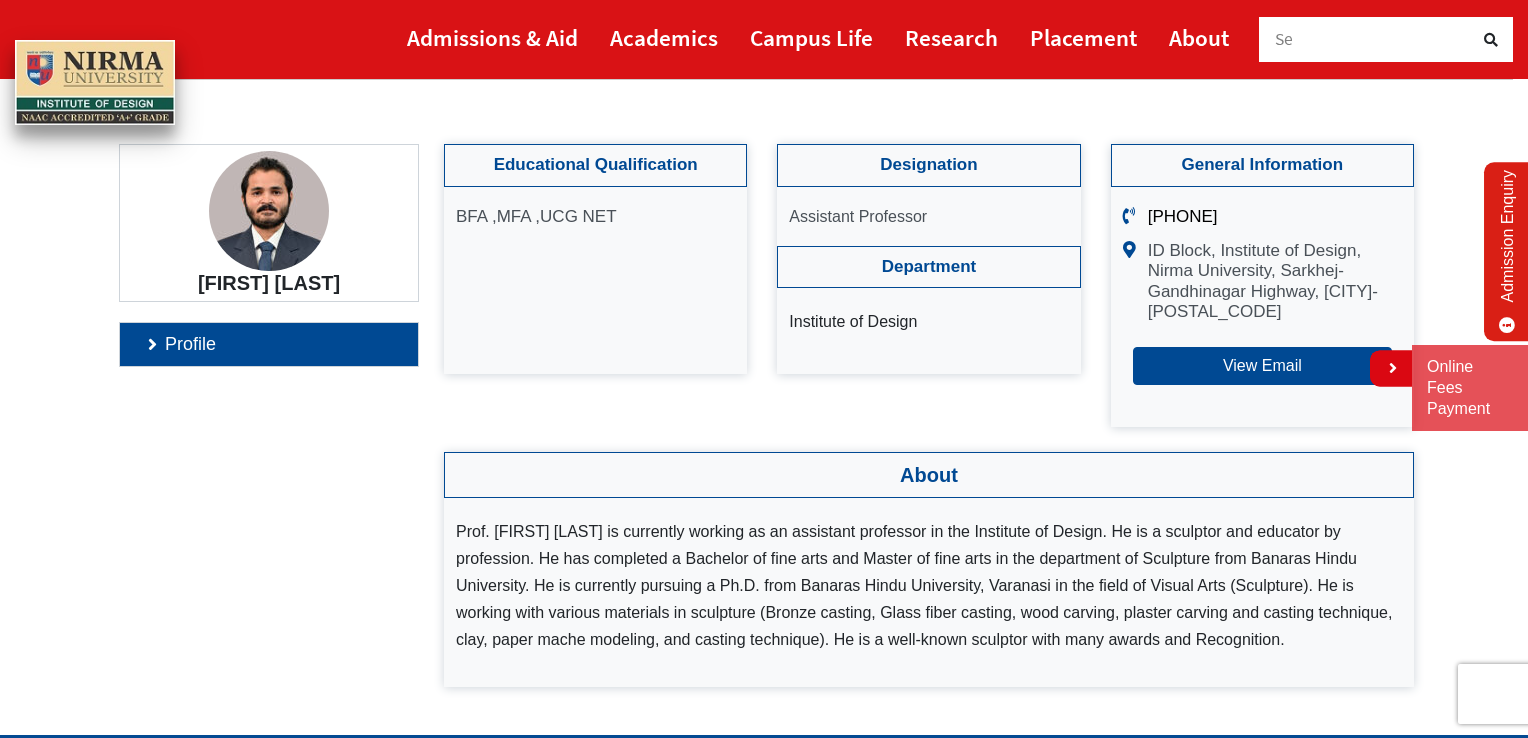 scroll, scrollTop: 166, scrollLeft: 0, axis: vertical 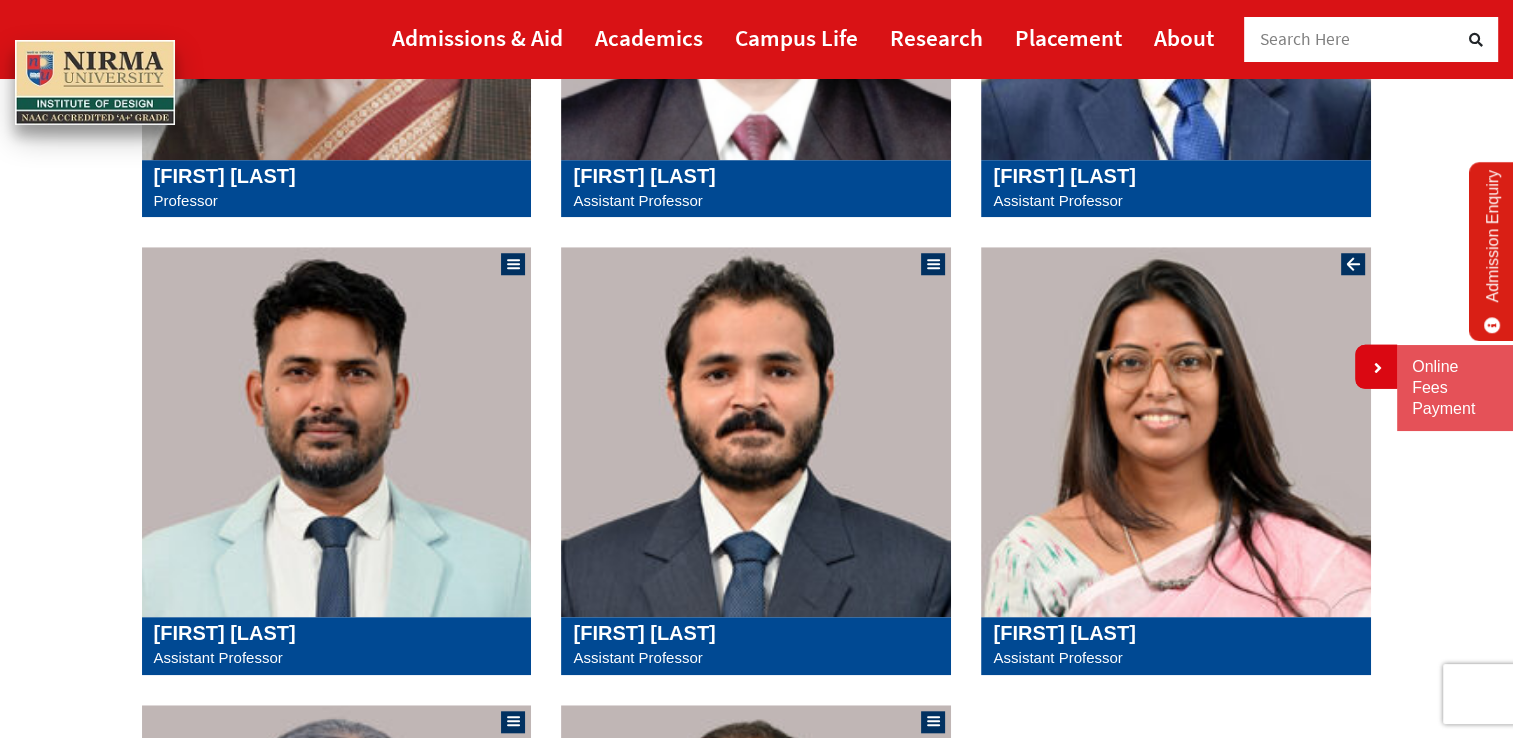 click at bounding box center [1176, 432] 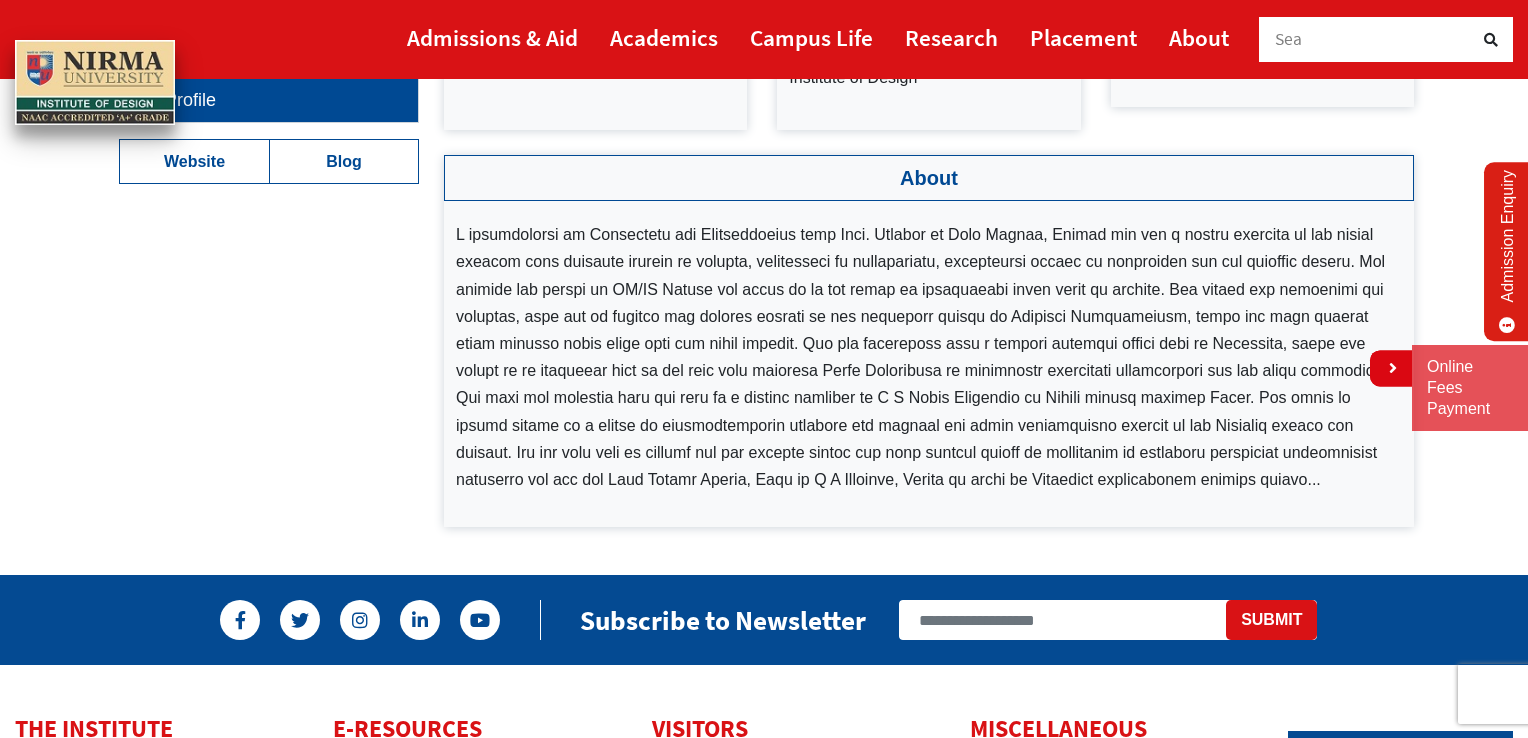 scroll, scrollTop: 333, scrollLeft: 0, axis: vertical 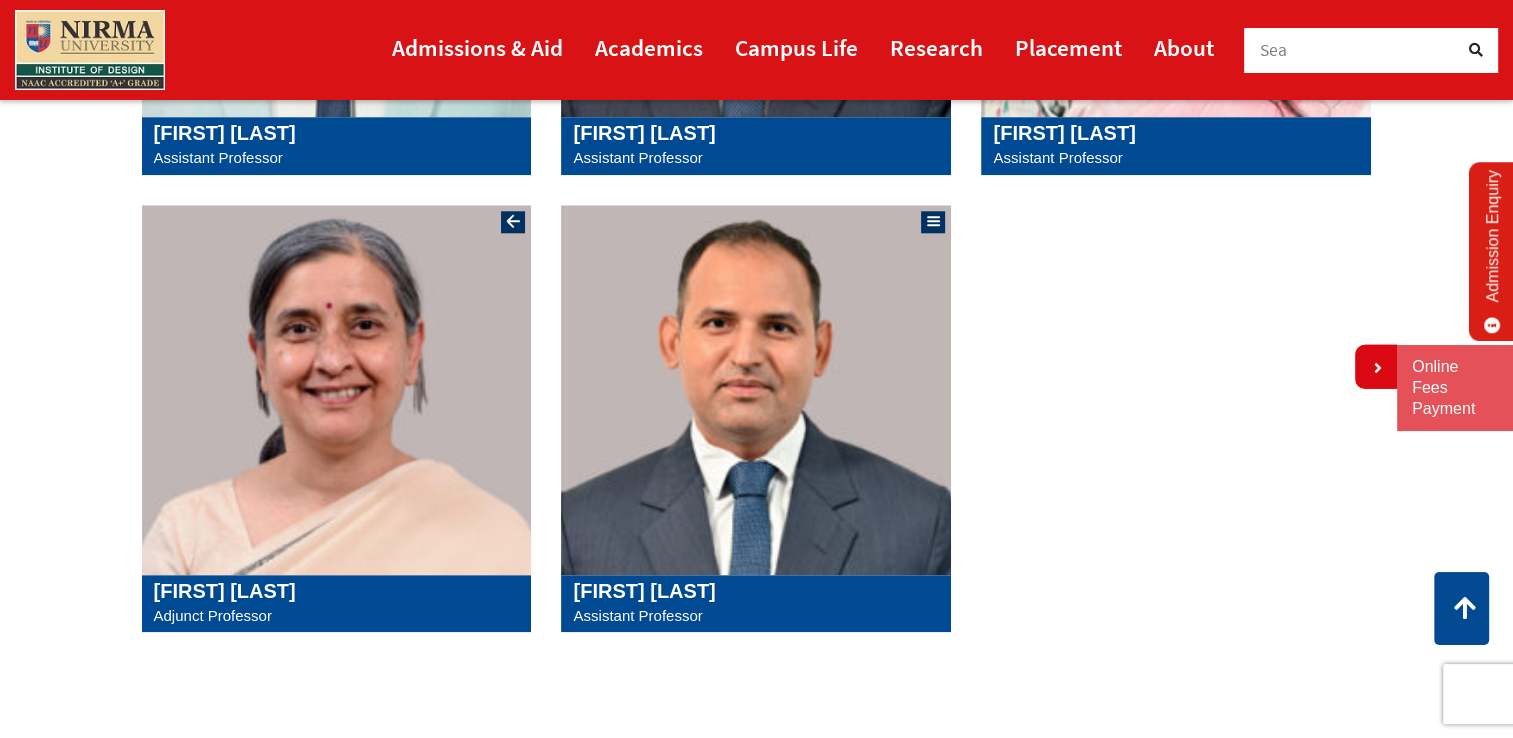 click at bounding box center [337, 390] 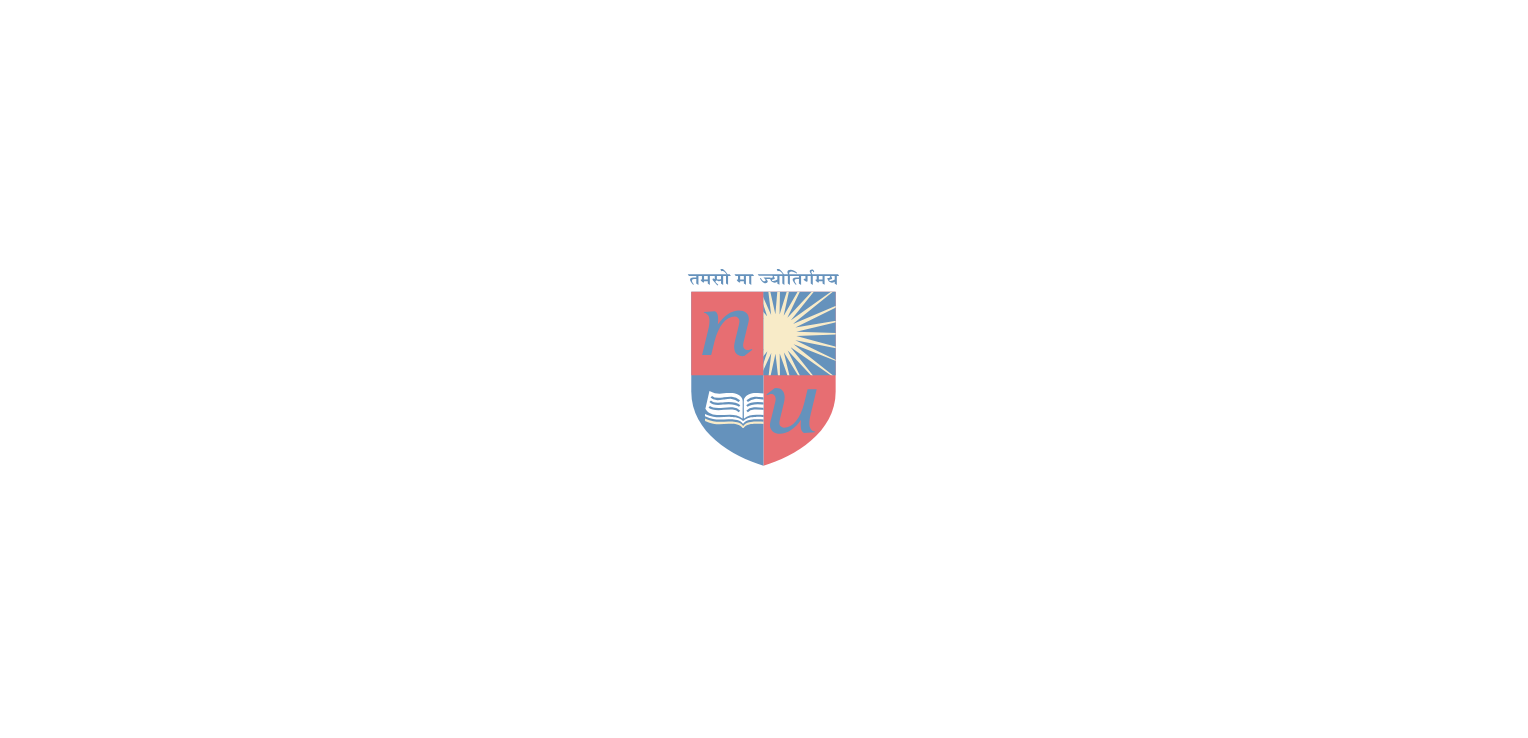 scroll, scrollTop: 0, scrollLeft: 0, axis: both 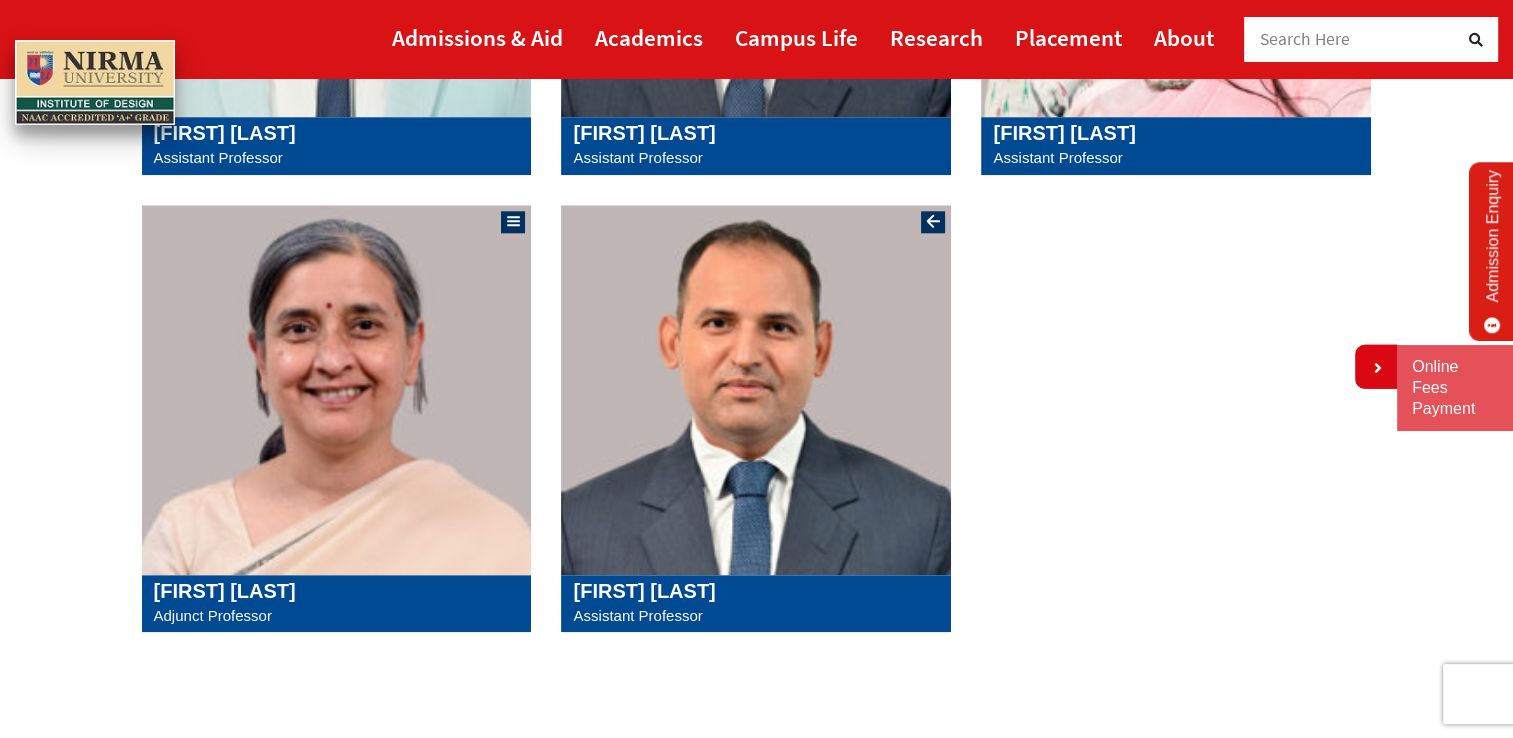 click at bounding box center (756, 390) 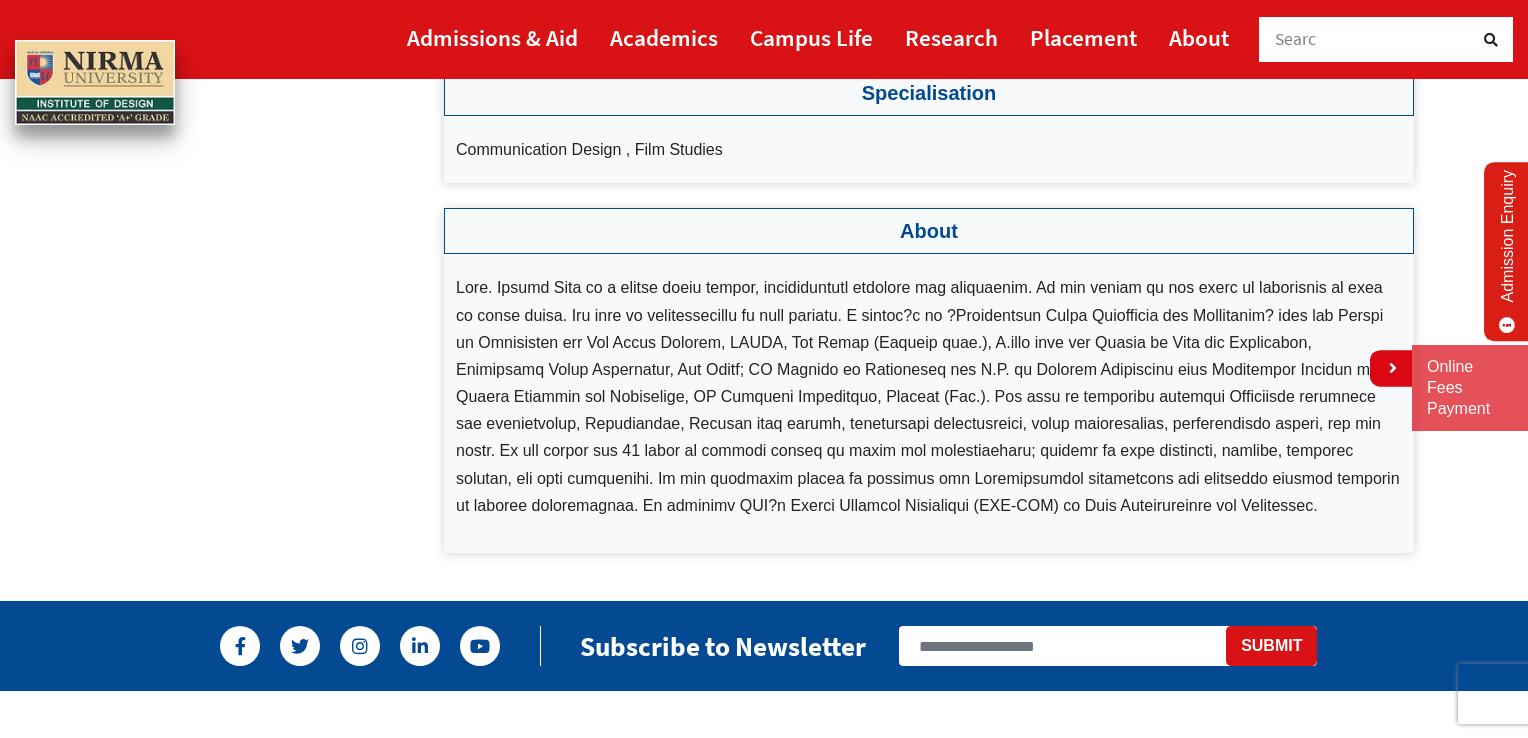 scroll, scrollTop: 500, scrollLeft: 0, axis: vertical 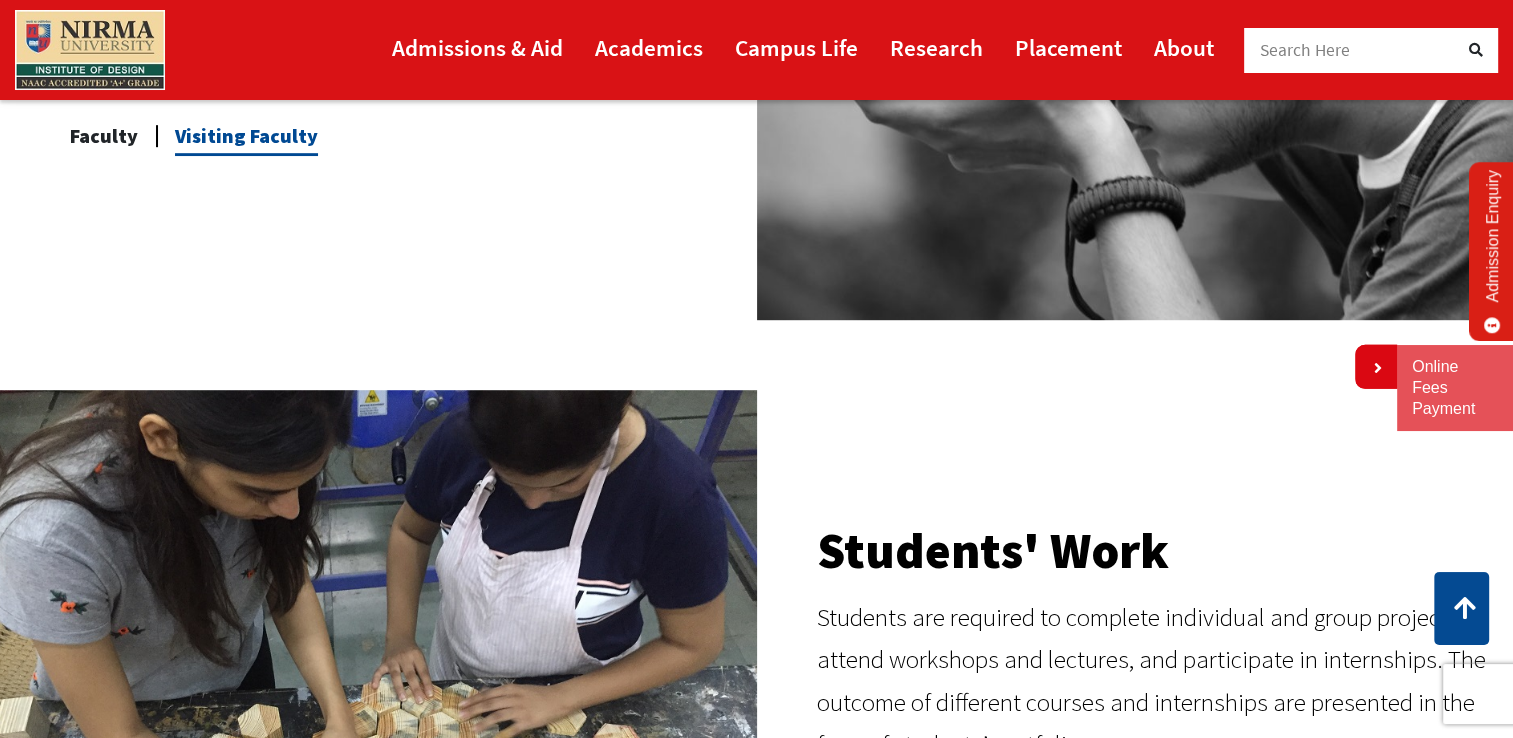 click on "Visiting Faculty" at bounding box center [246, 136] 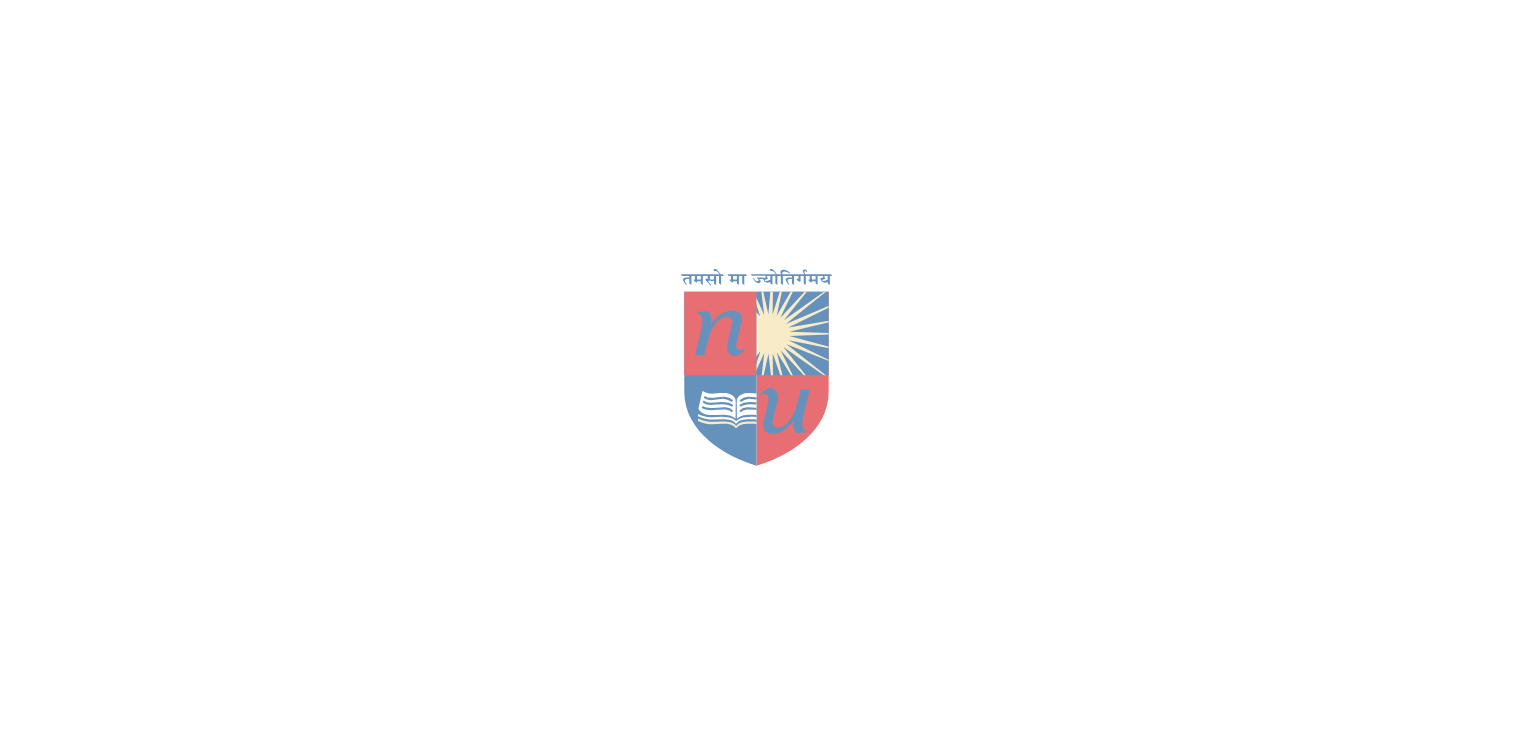 scroll, scrollTop: 0, scrollLeft: 0, axis: both 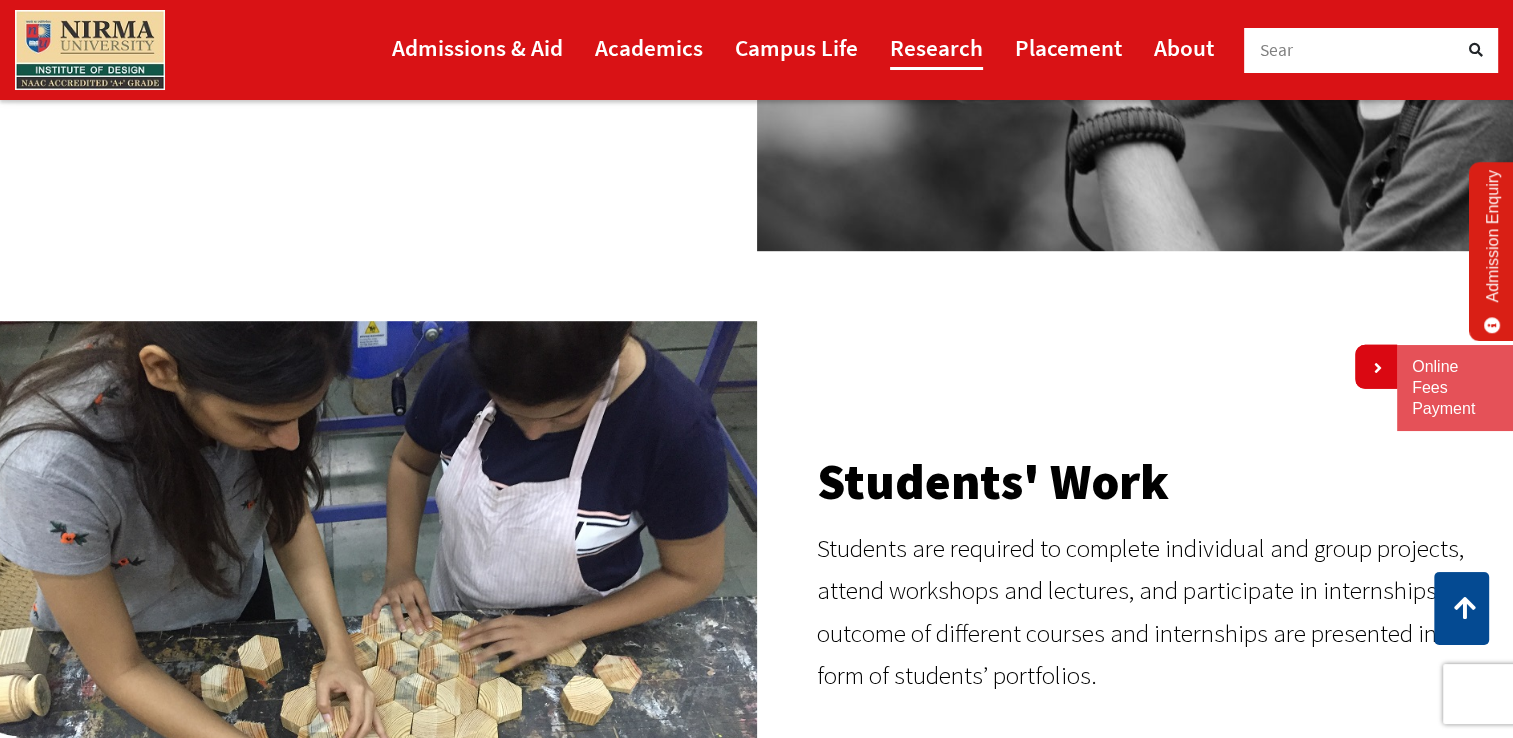 click on "Research" at bounding box center [936, 47] 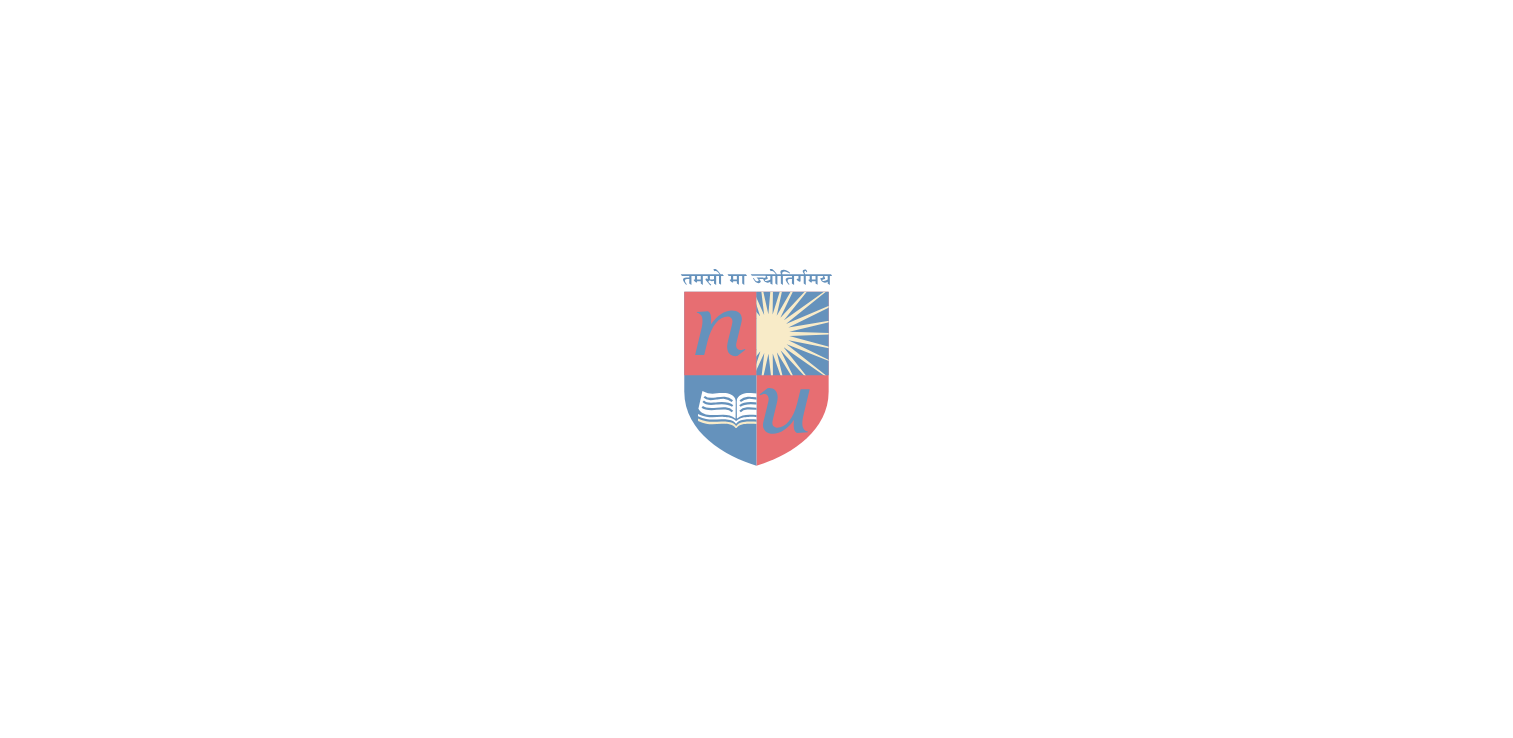 scroll, scrollTop: 0, scrollLeft: 0, axis: both 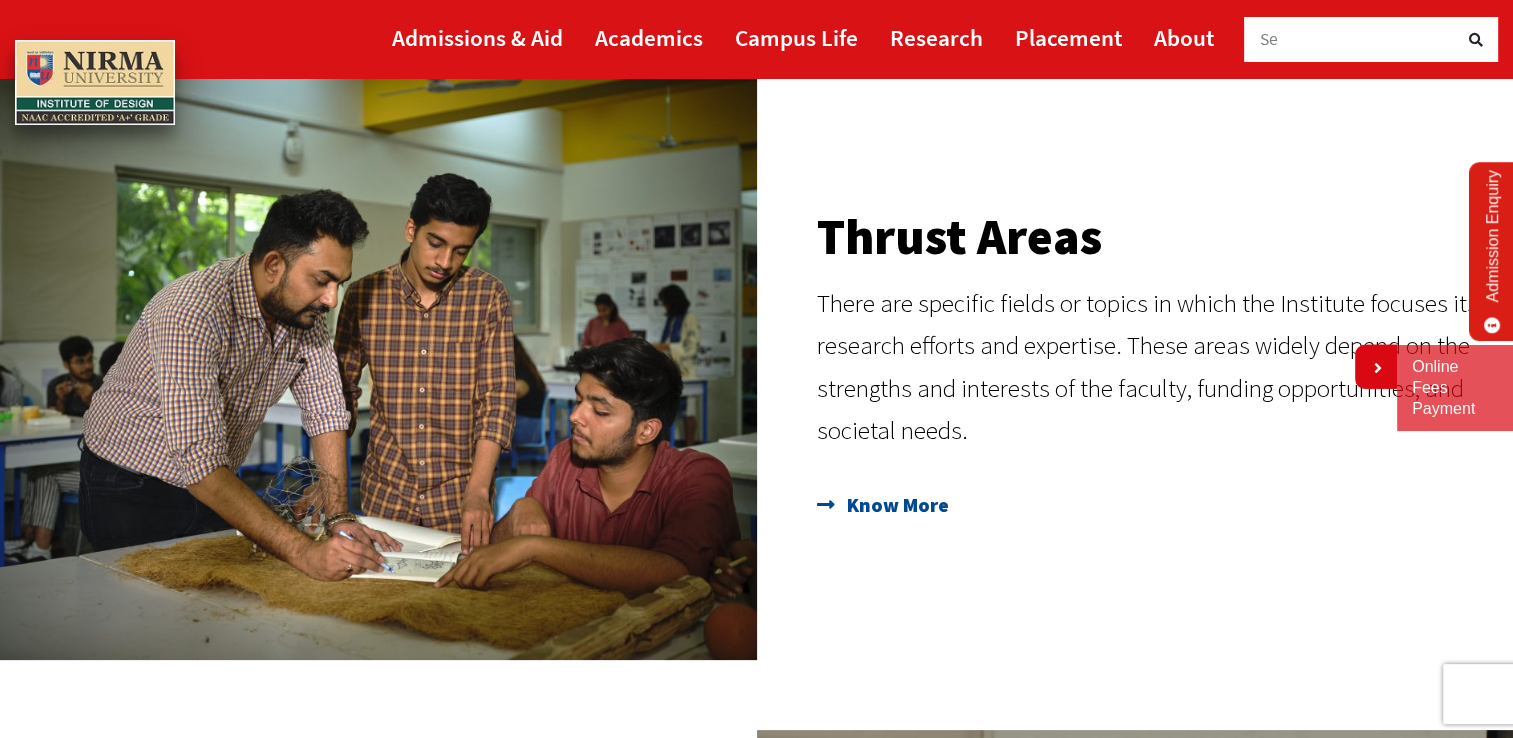 click on "Know More" at bounding box center (895, 505) 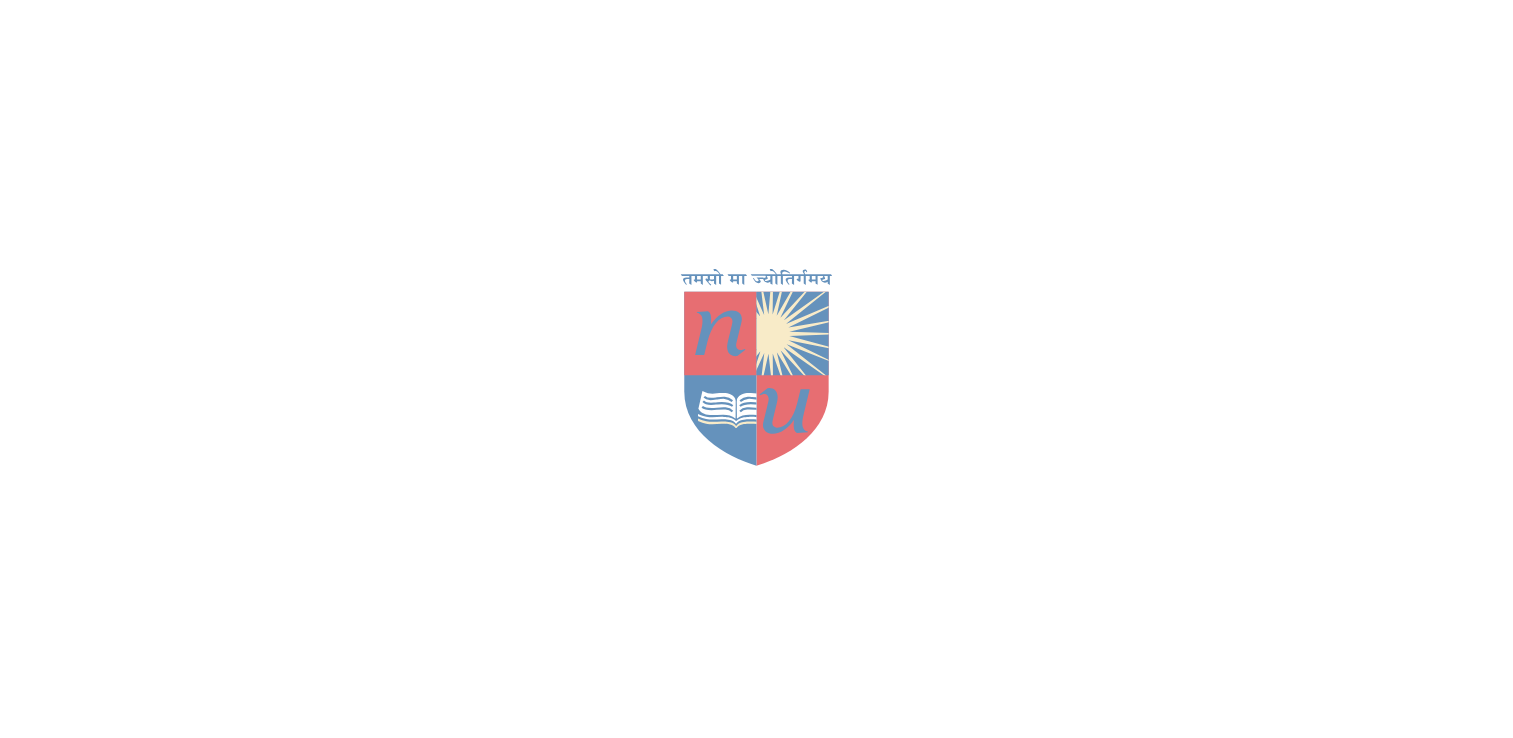 scroll, scrollTop: 0, scrollLeft: 0, axis: both 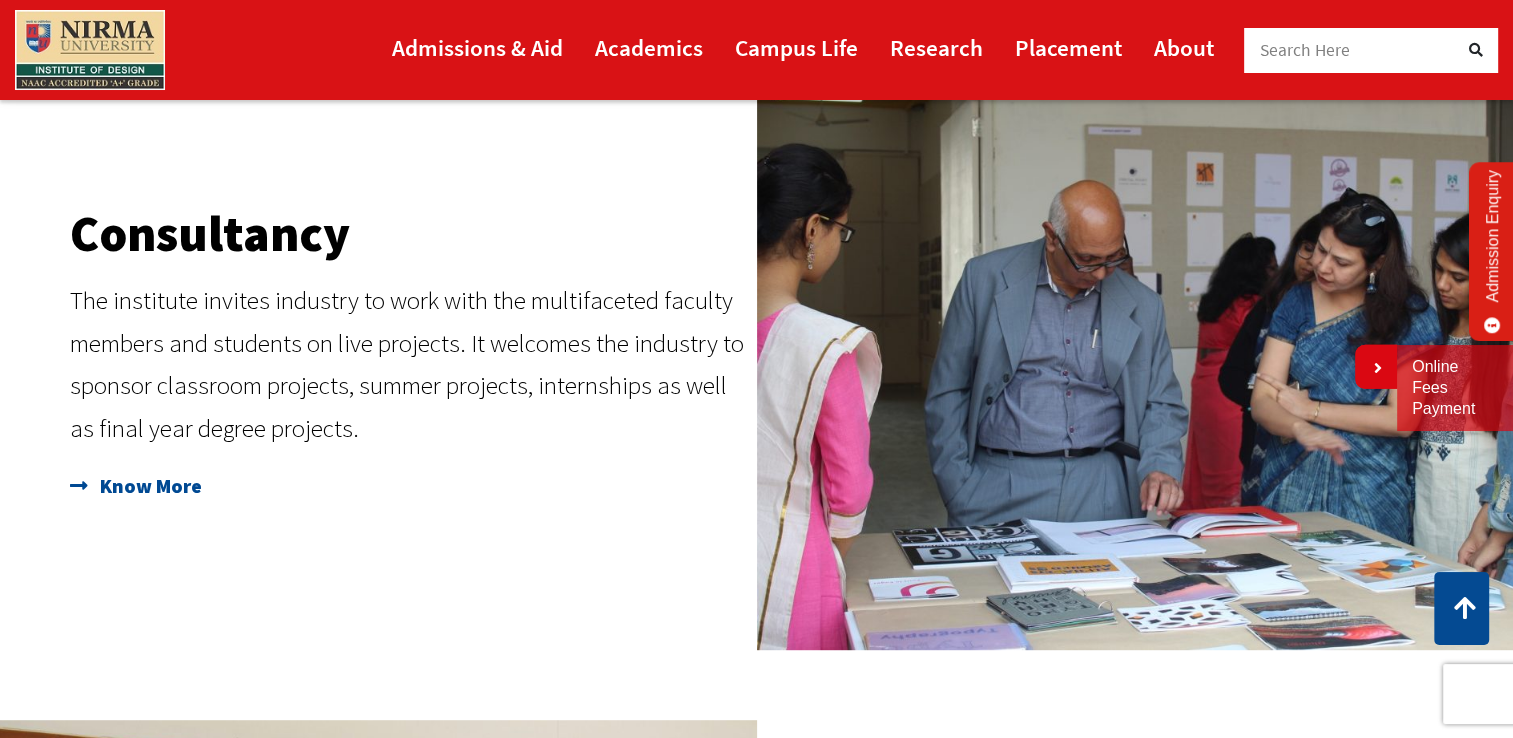 click on "Know More" at bounding box center (148, 486) 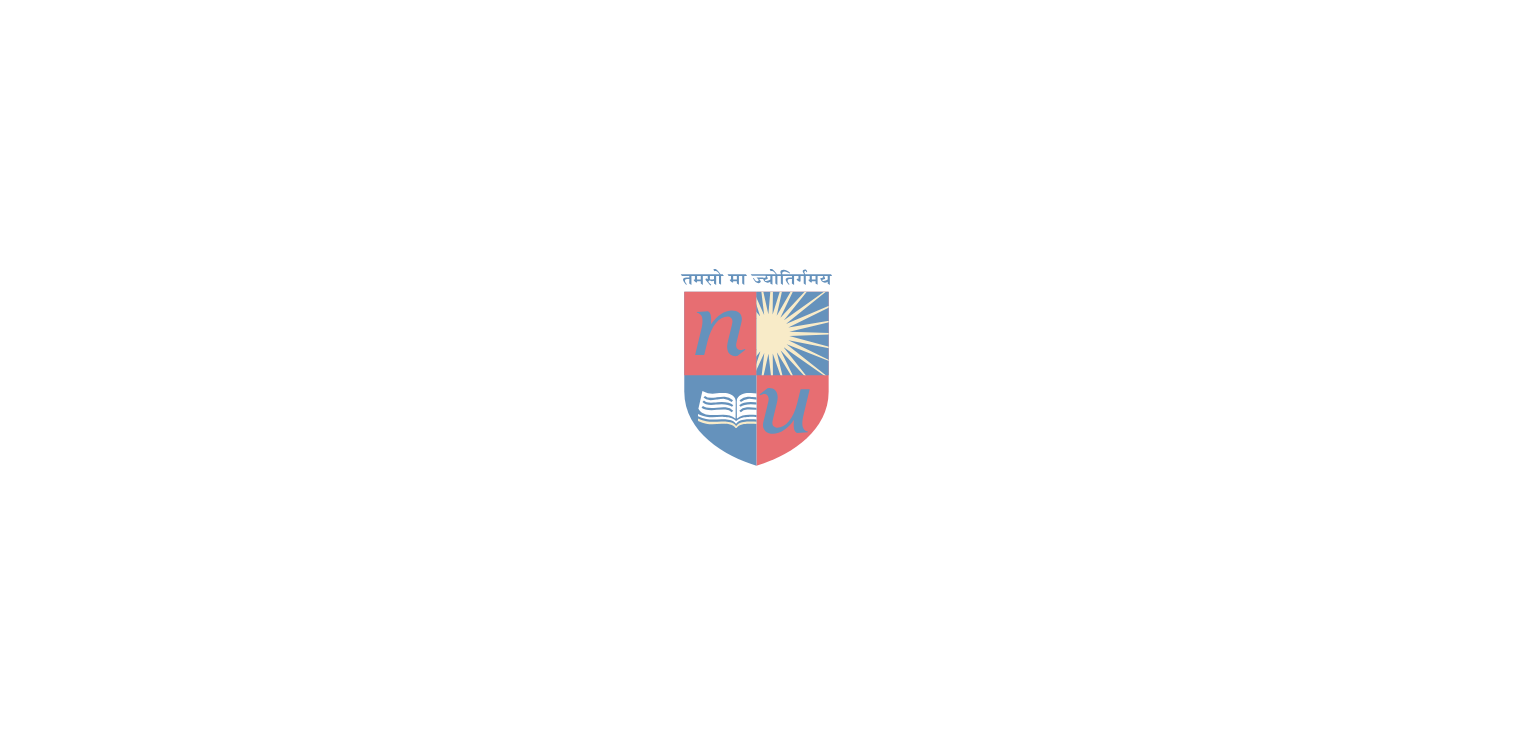 scroll, scrollTop: 0, scrollLeft: 0, axis: both 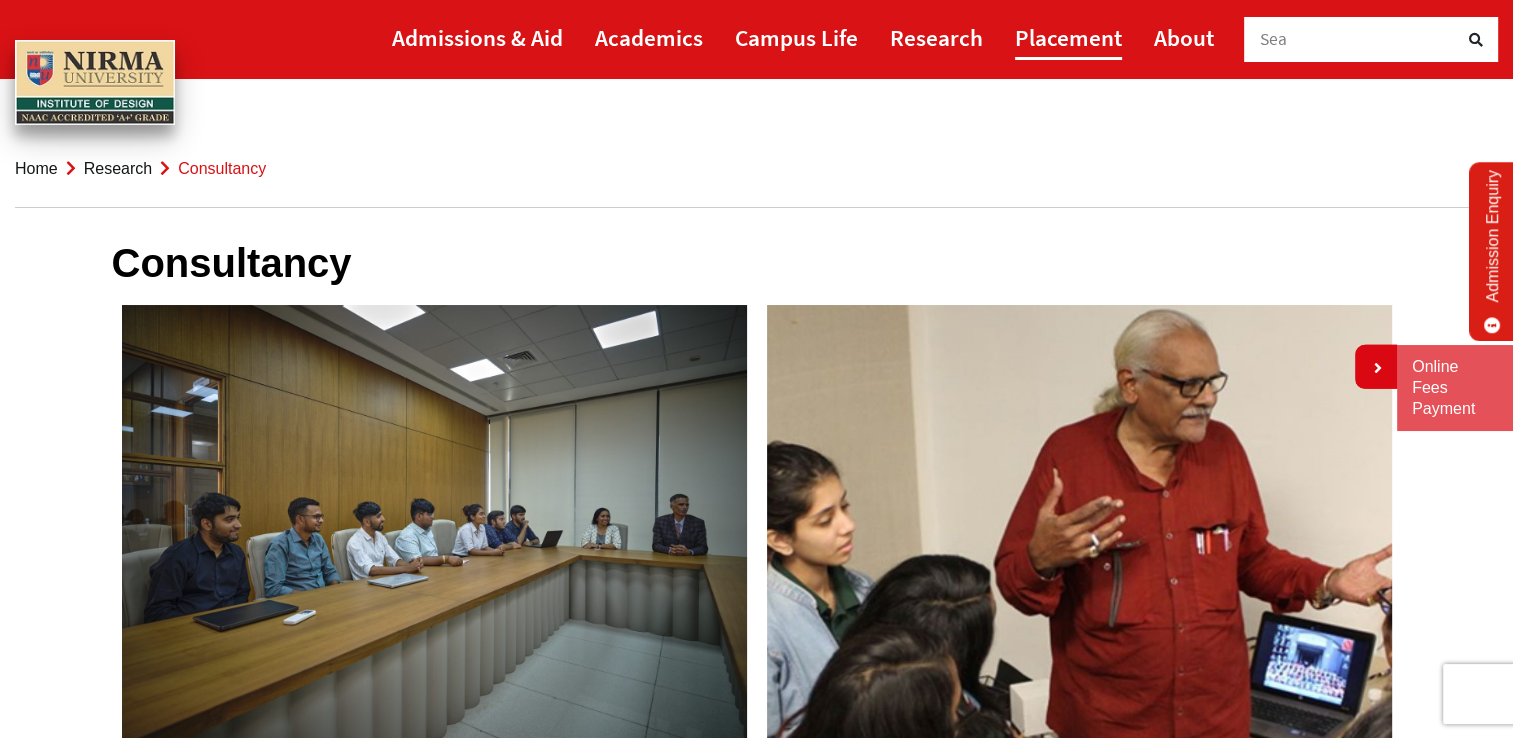 click on "Placement" at bounding box center (1068, 37) 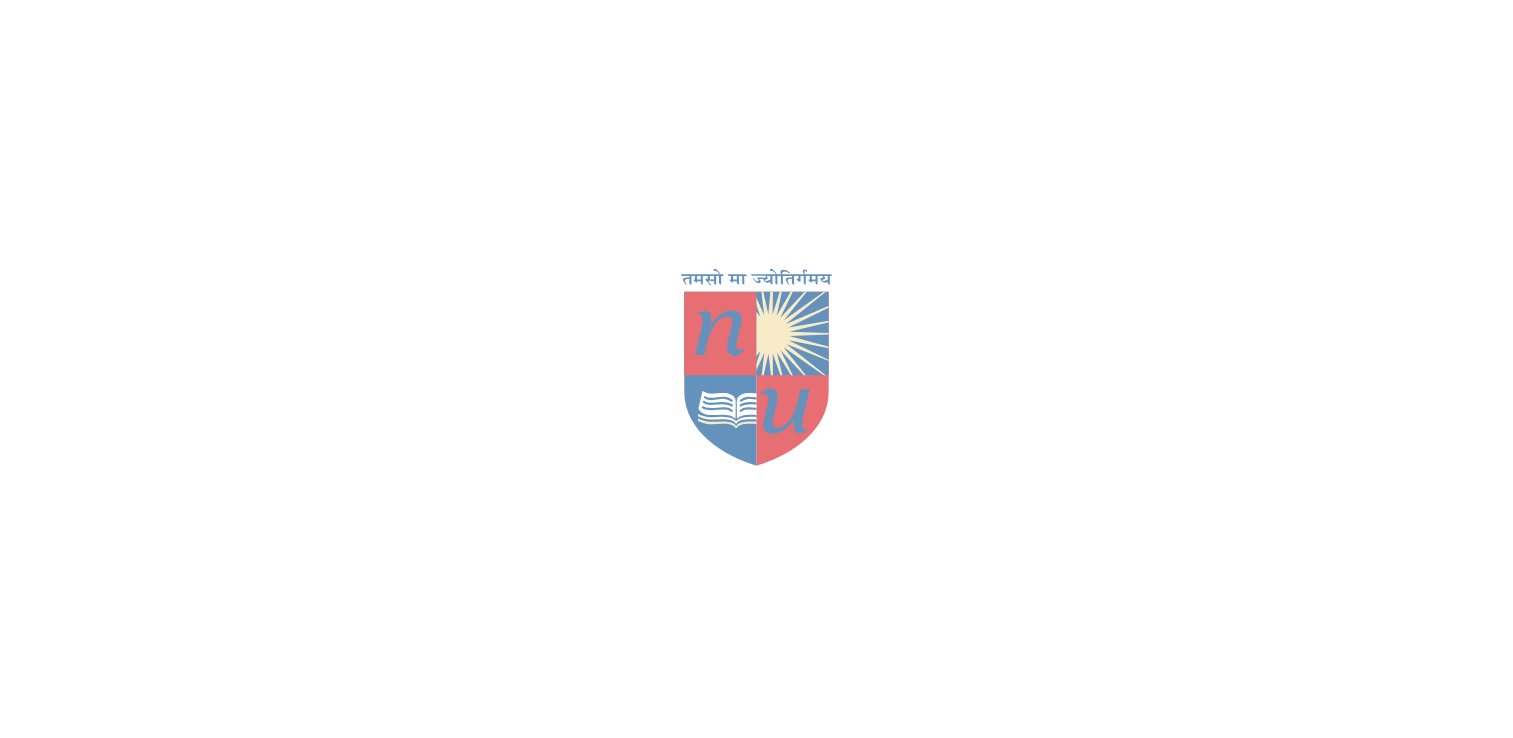 scroll, scrollTop: 0, scrollLeft: 0, axis: both 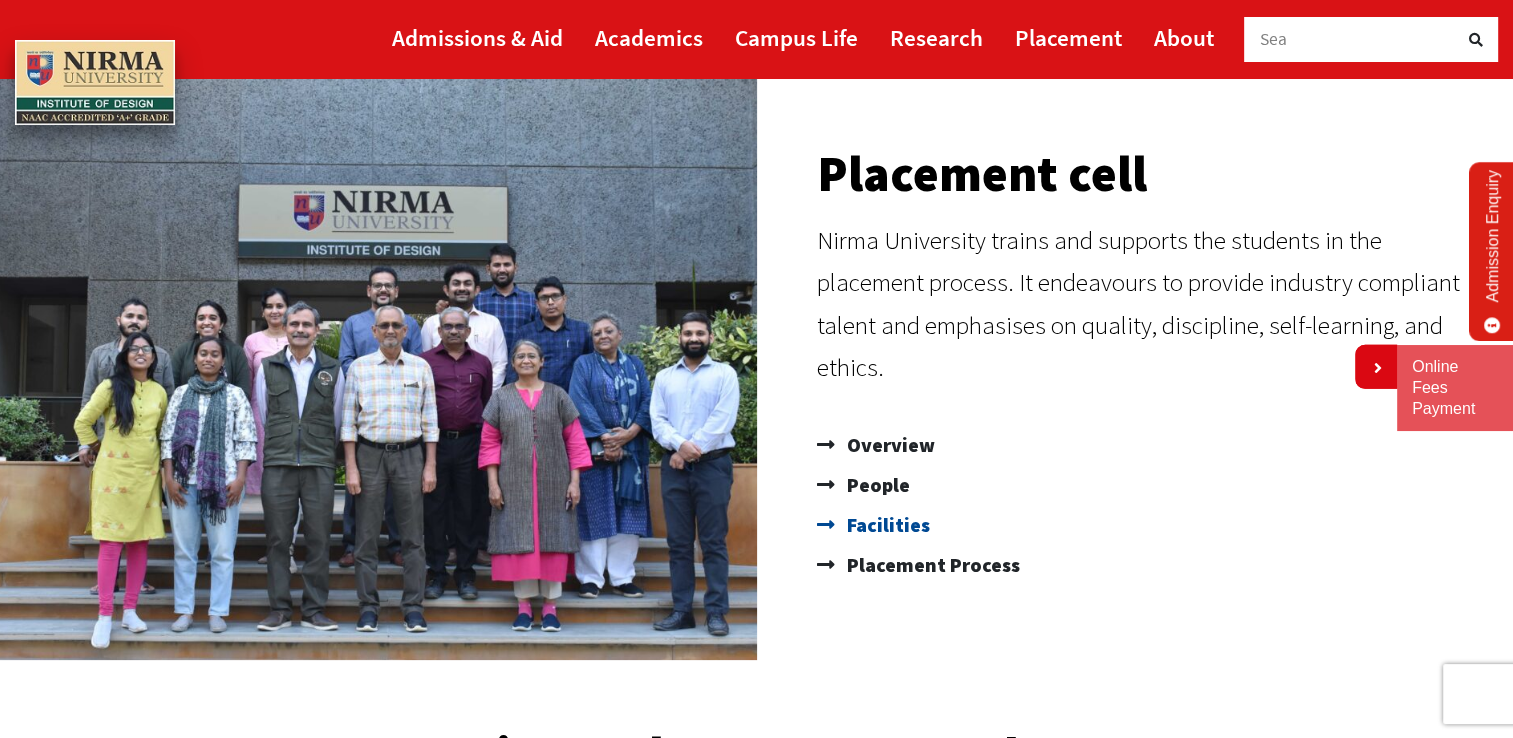 click on "Facilities" at bounding box center [886, 525] 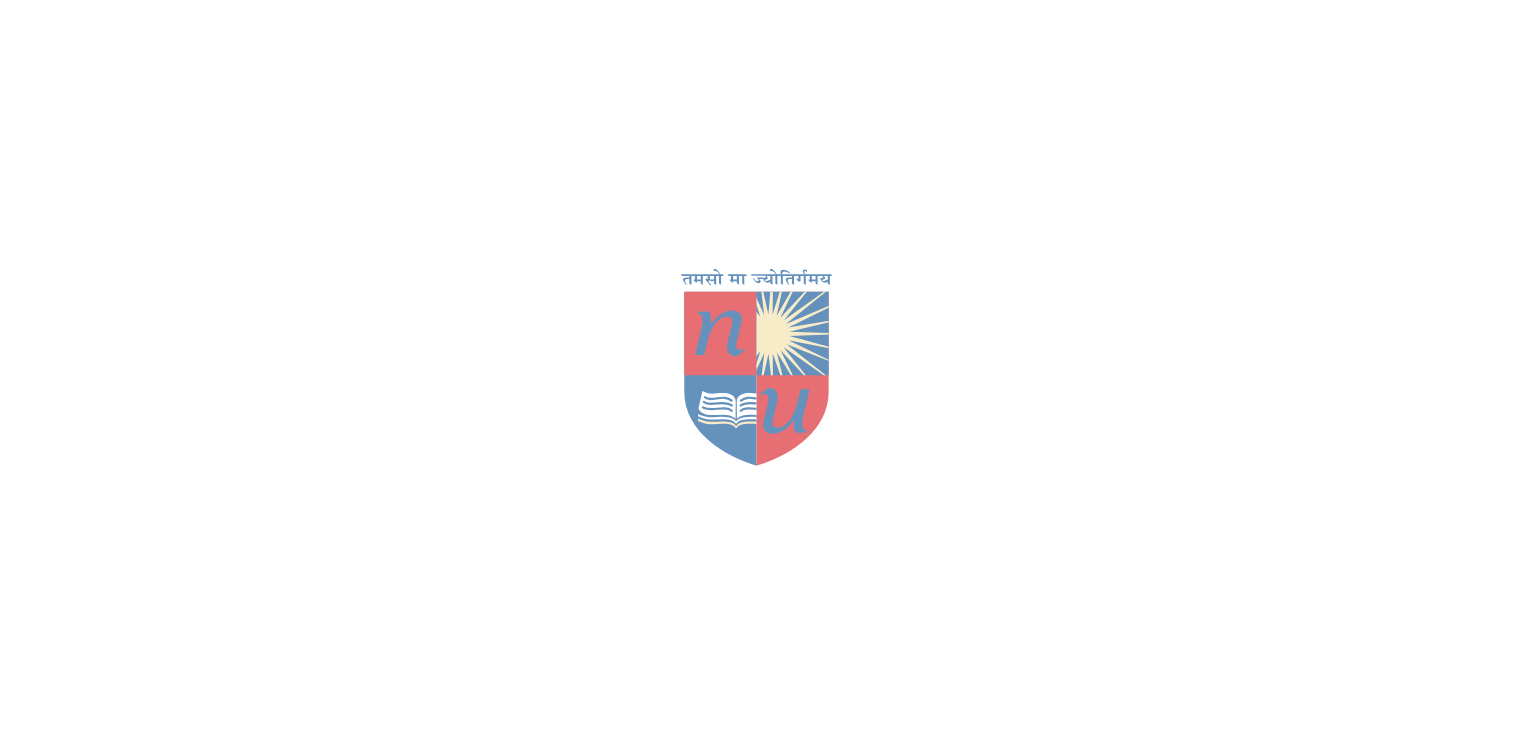 scroll, scrollTop: 0, scrollLeft: 0, axis: both 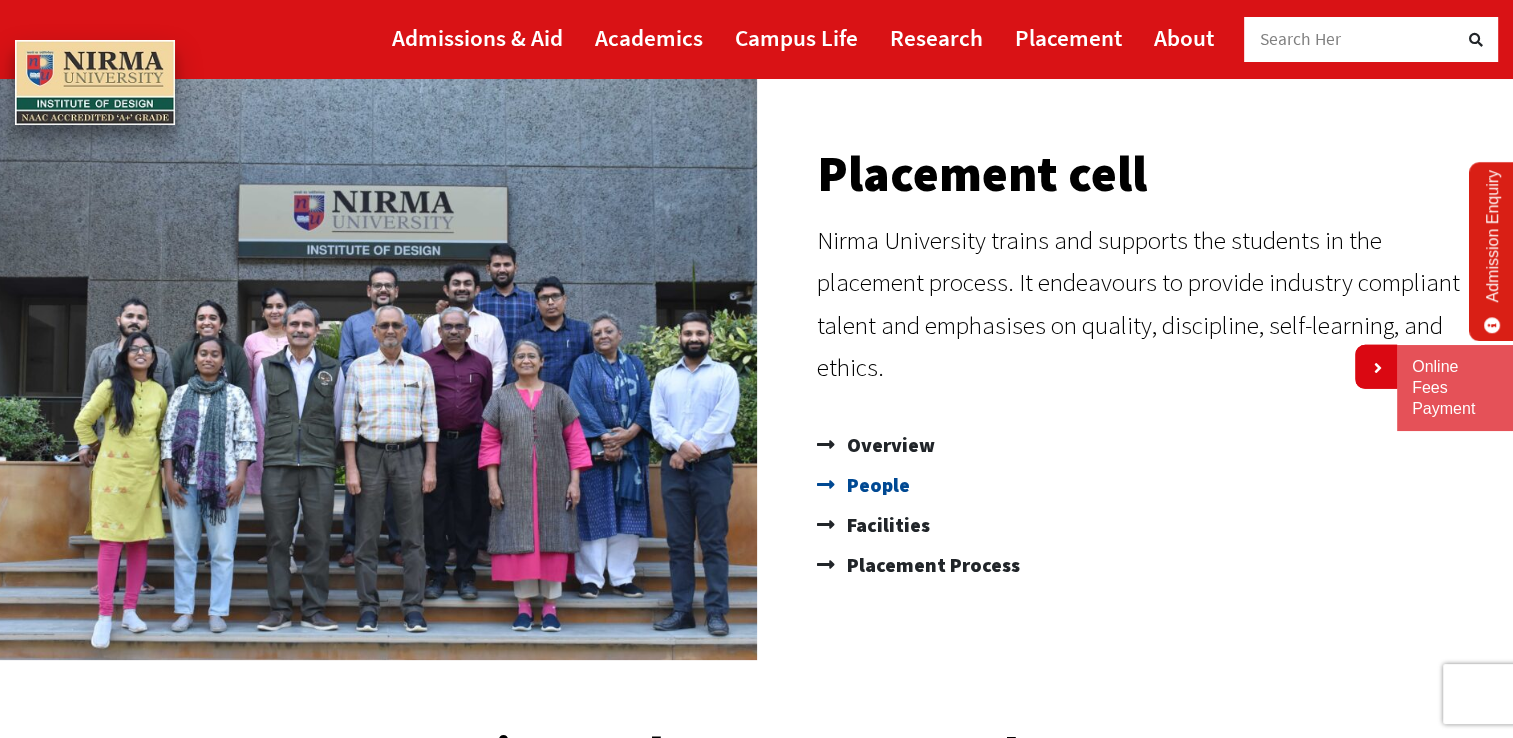 click on "People" at bounding box center [876, 485] 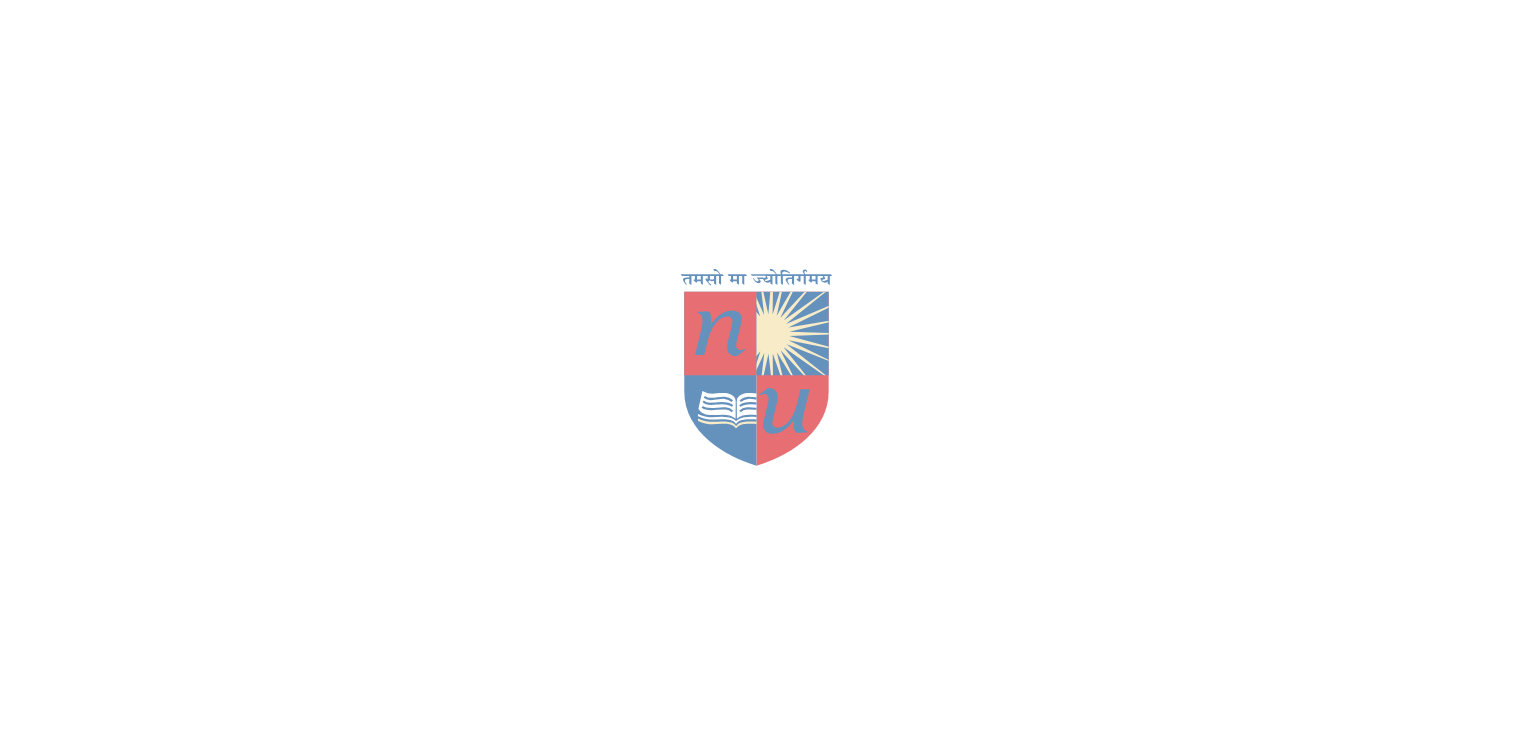 scroll, scrollTop: 0, scrollLeft: 0, axis: both 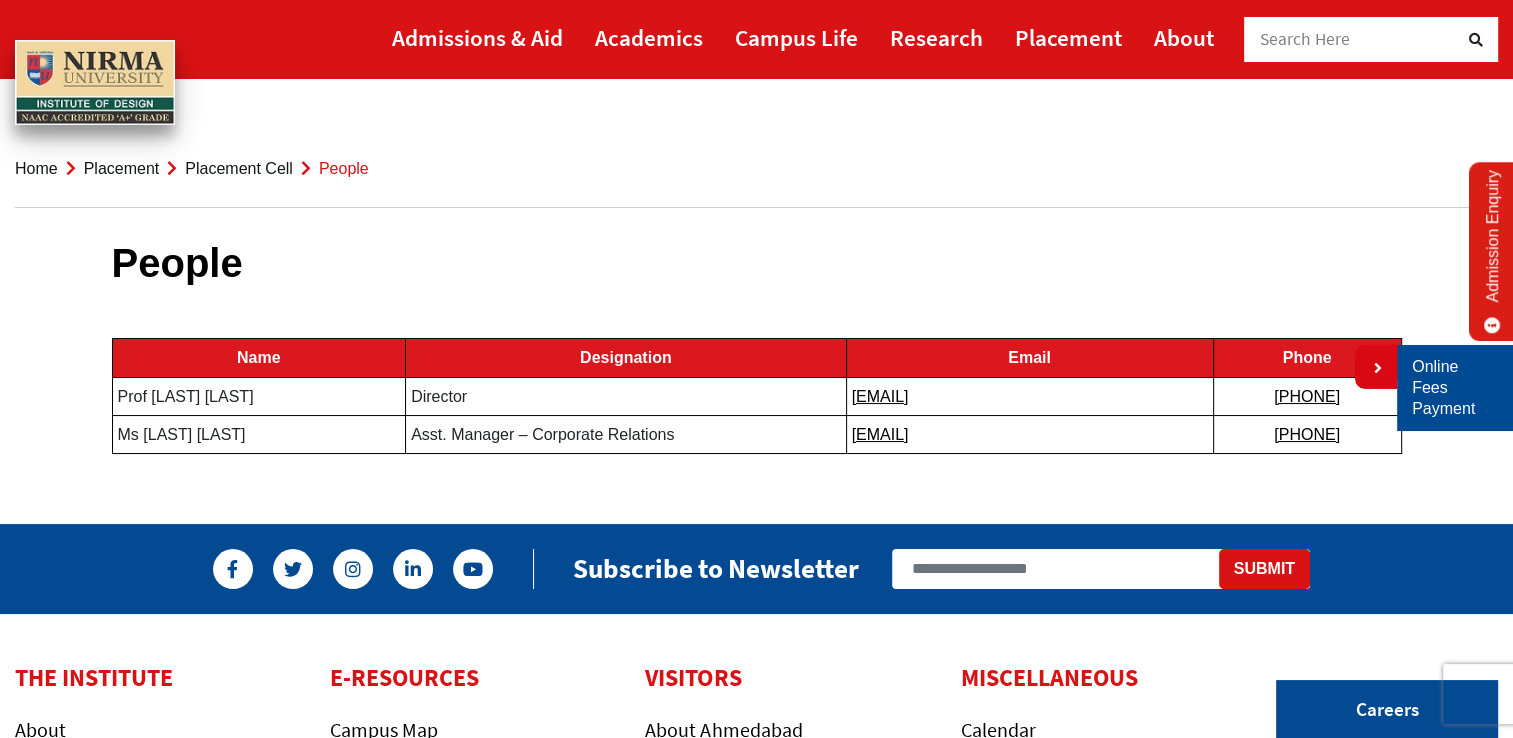 click on "Online Fees Payment" at bounding box center [1455, 388] 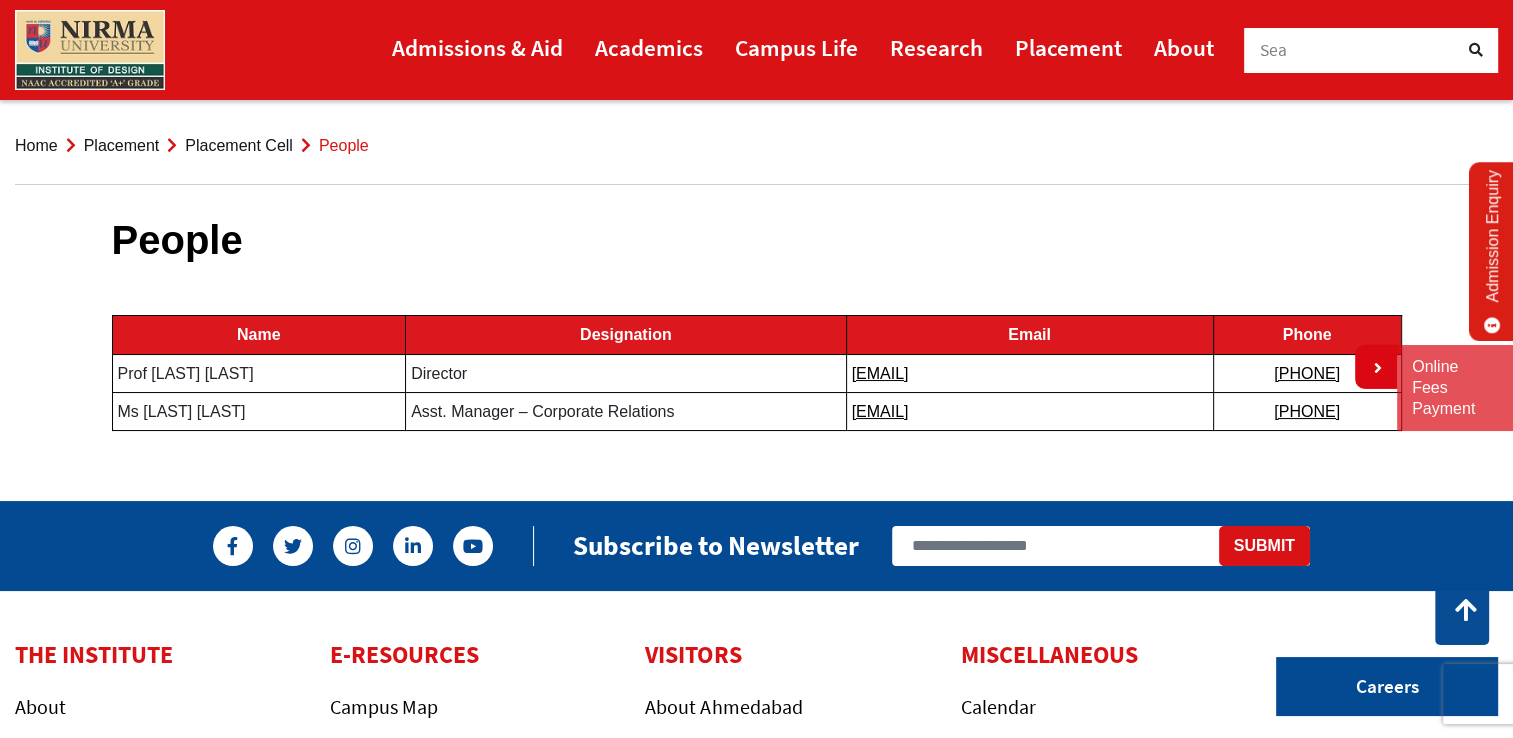 scroll, scrollTop: 0, scrollLeft: 0, axis: both 